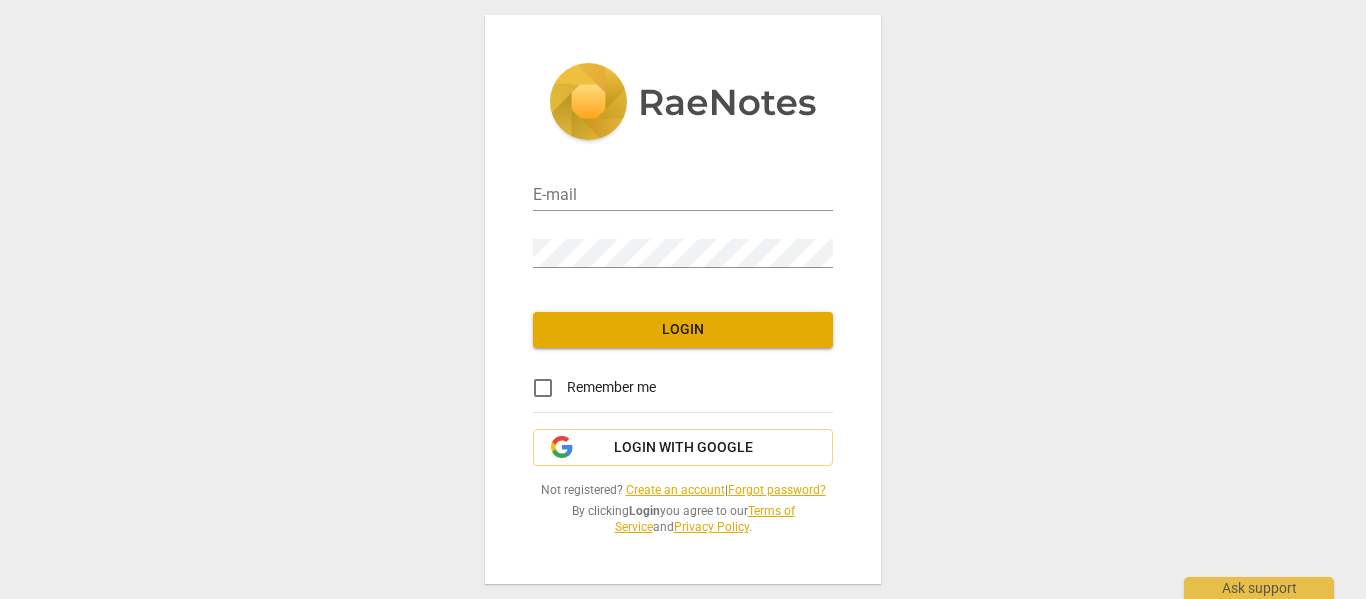 scroll, scrollTop: 0, scrollLeft: 0, axis: both 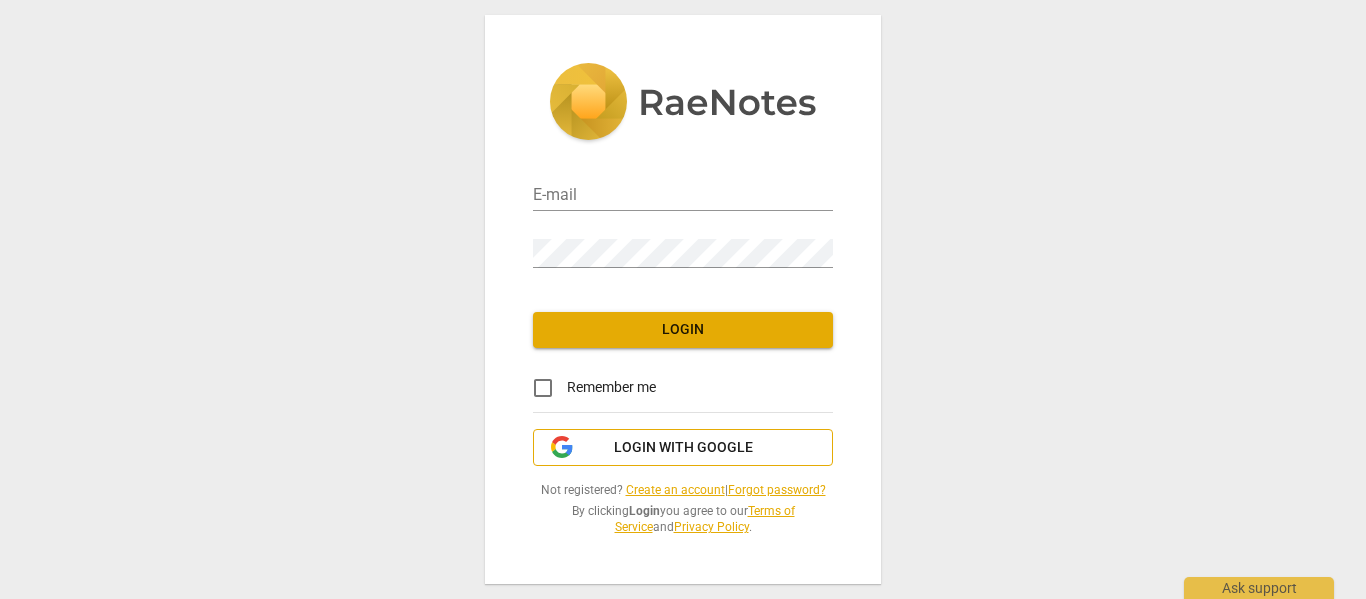 click on "Login with Google" at bounding box center [683, 448] 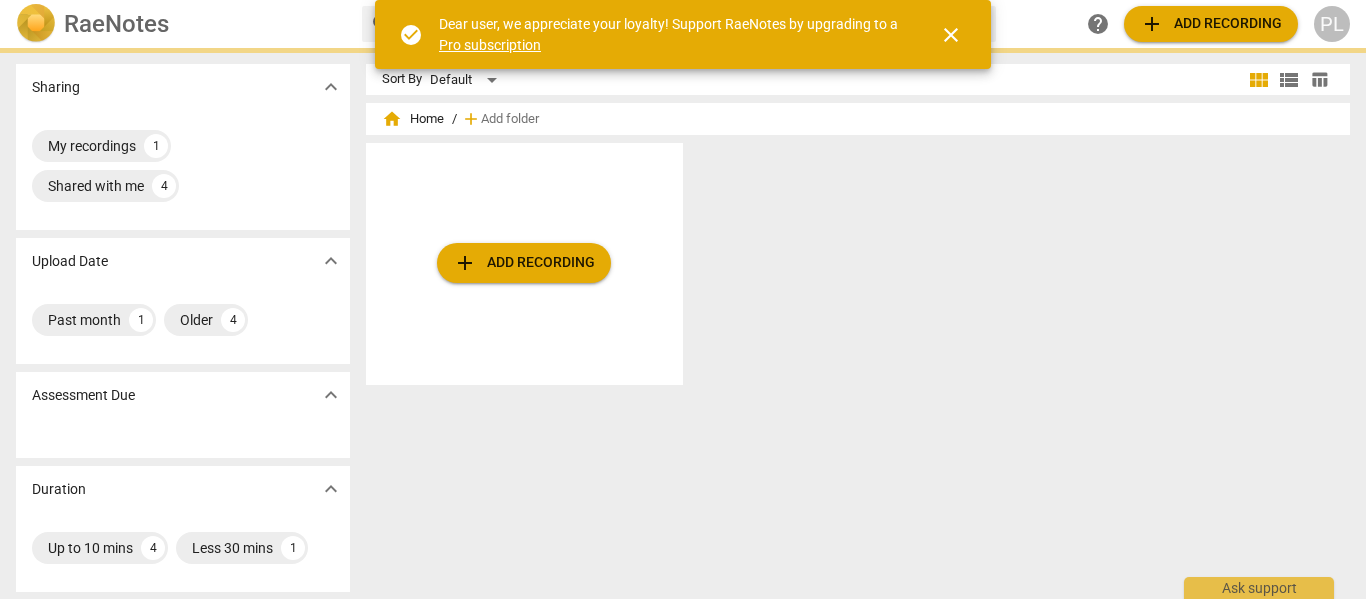 scroll, scrollTop: 0, scrollLeft: 0, axis: both 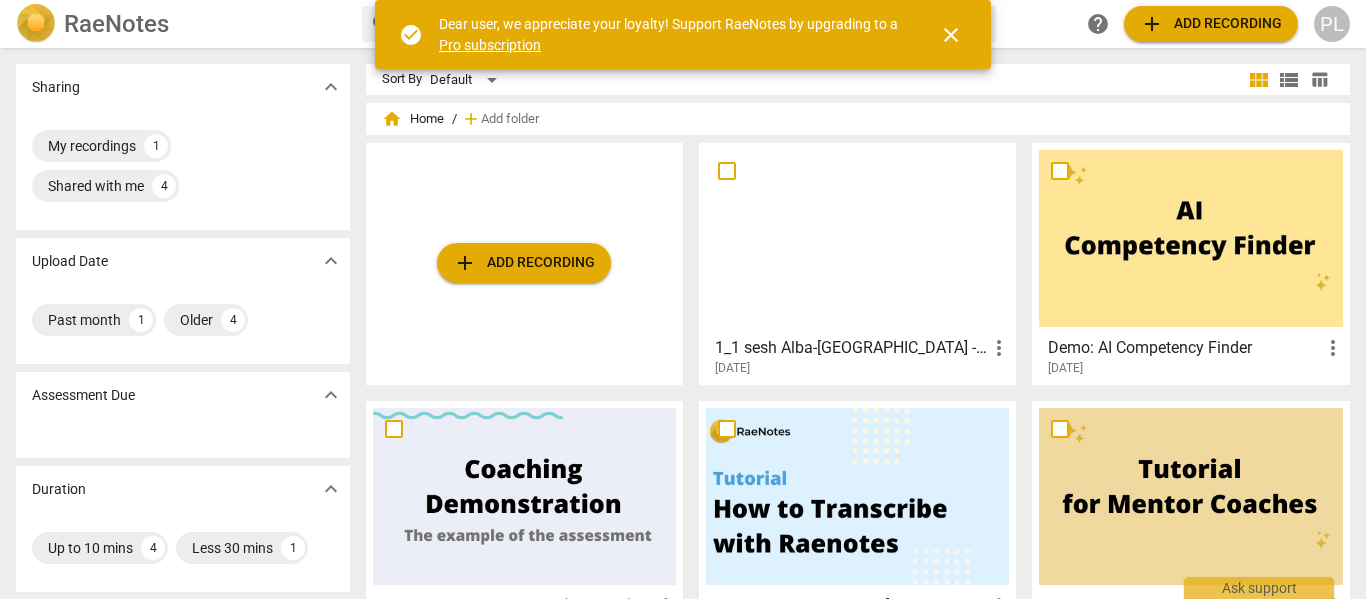 click at bounding box center (857, 238) 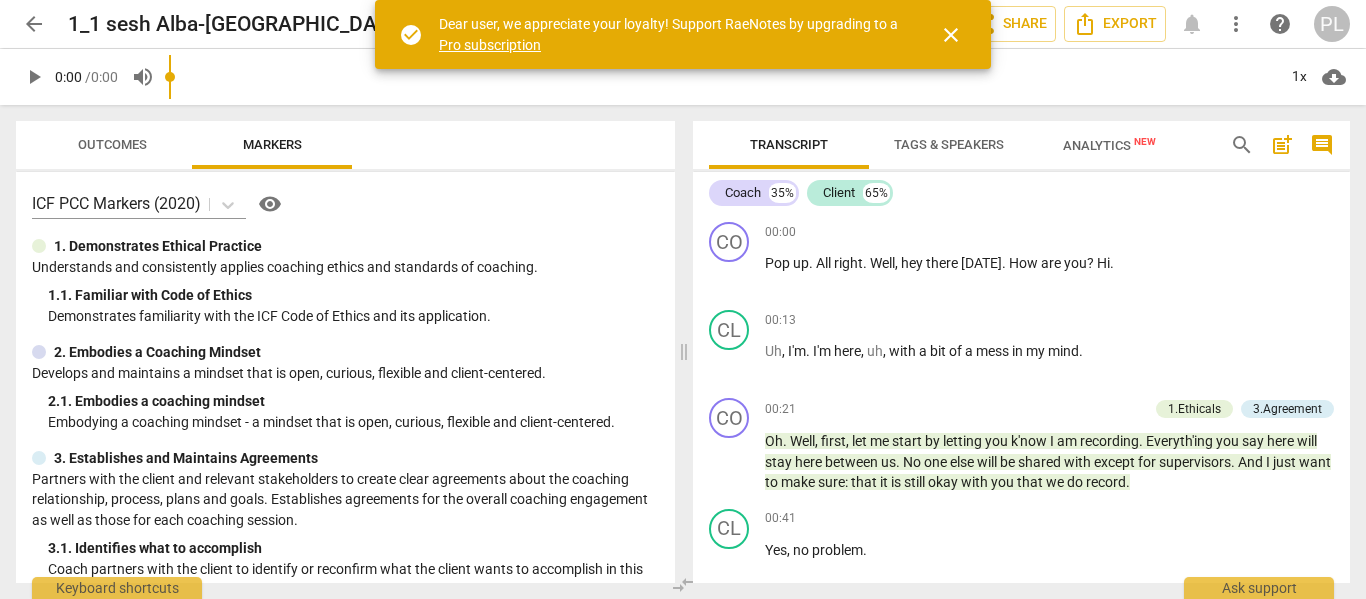 click on "close" at bounding box center (951, 35) 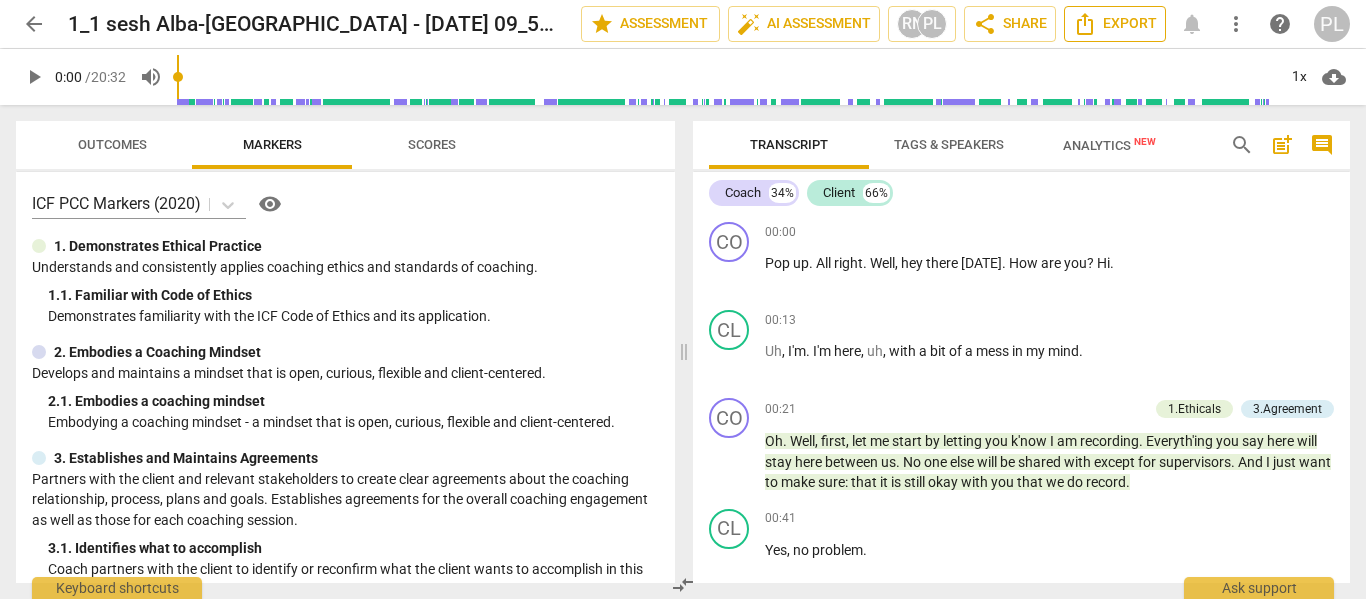 click on "Export" at bounding box center [1115, 24] 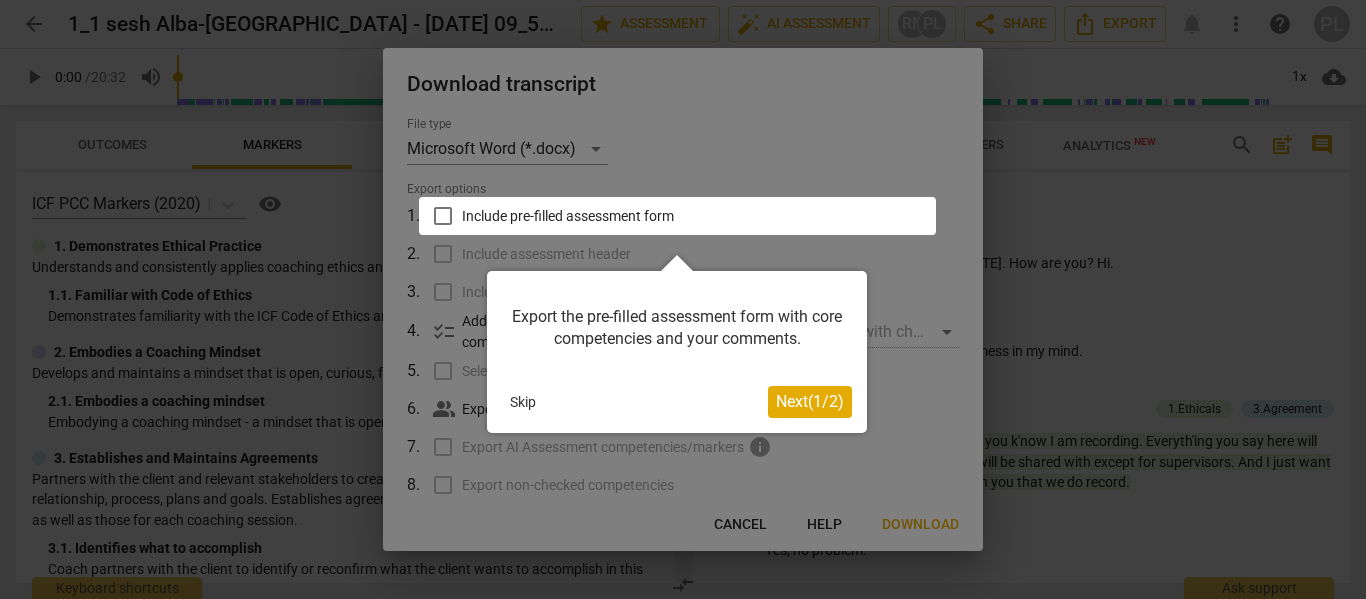 click at bounding box center (677, 216) 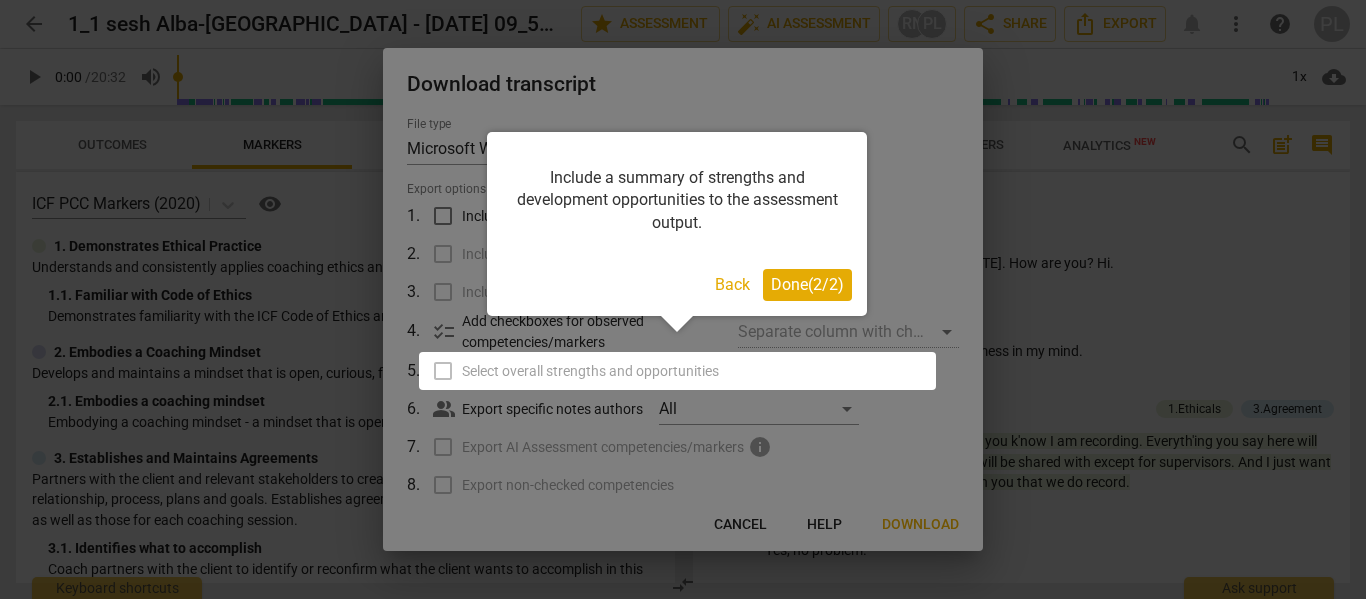 click on "Done  ( 2 / 2 )" at bounding box center (807, 284) 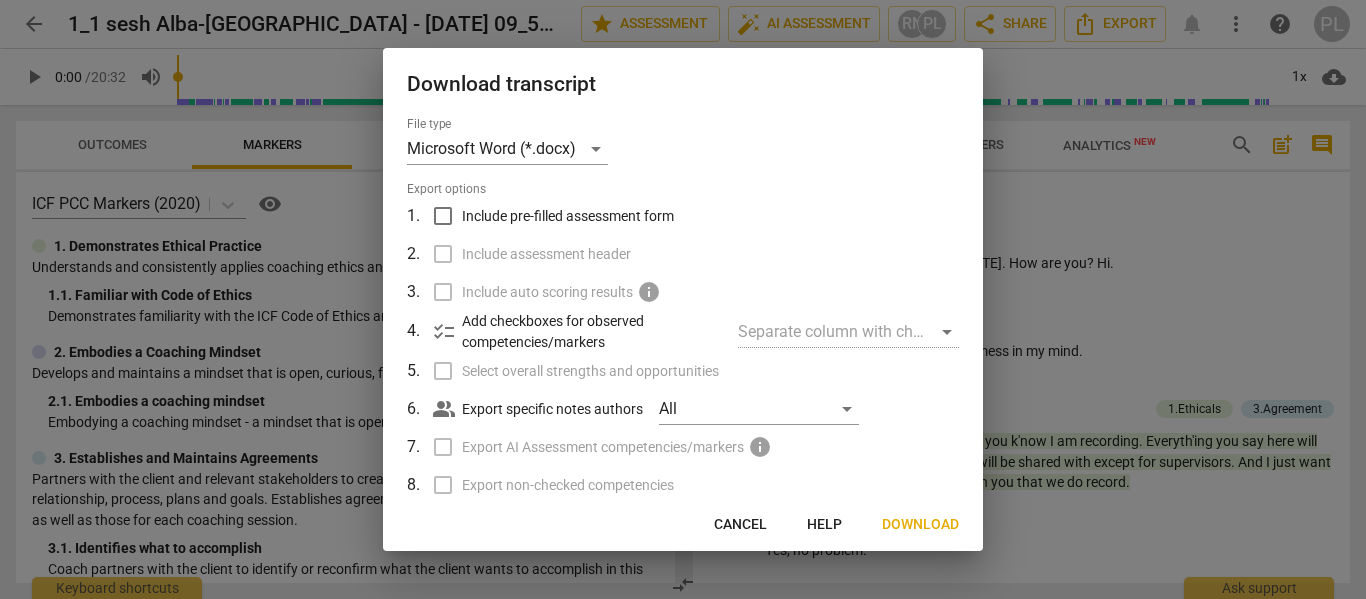 click on "Include pre-filled assessment form" at bounding box center [443, 216] 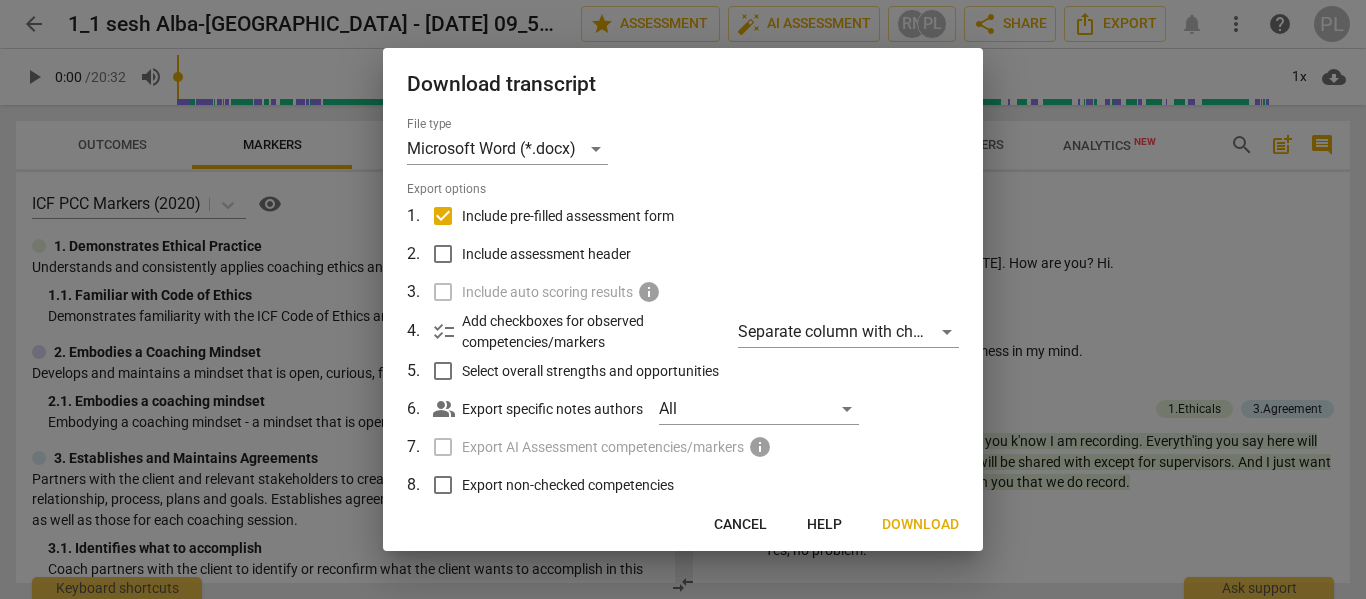 click on "Include assessment header" at bounding box center (443, 254) 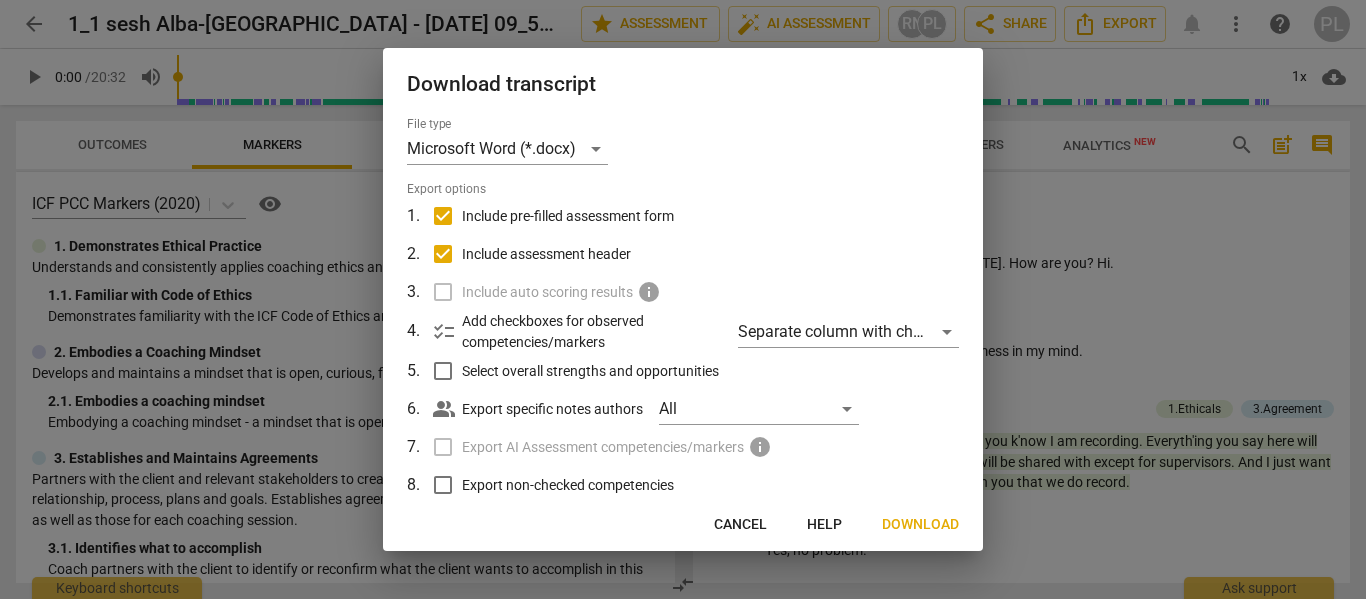 click on "Include auto scoring results info" at bounding box center [681, 292] 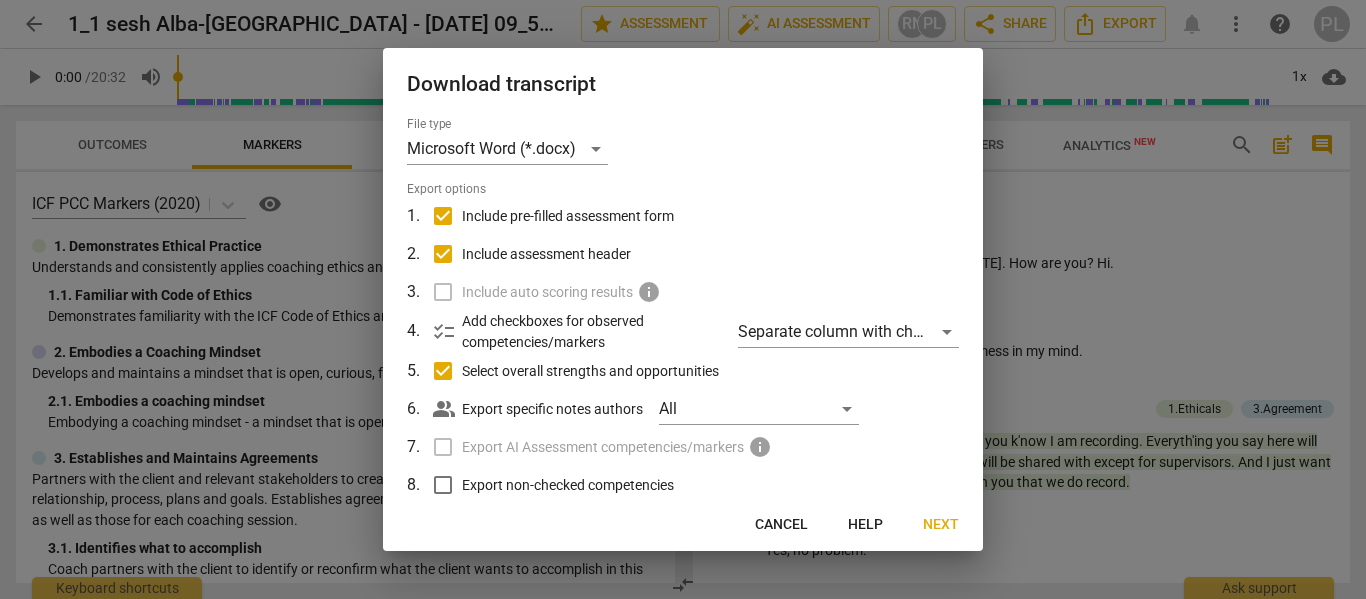 click on "Export non-checked competencies" at bounding box center (443, 485) 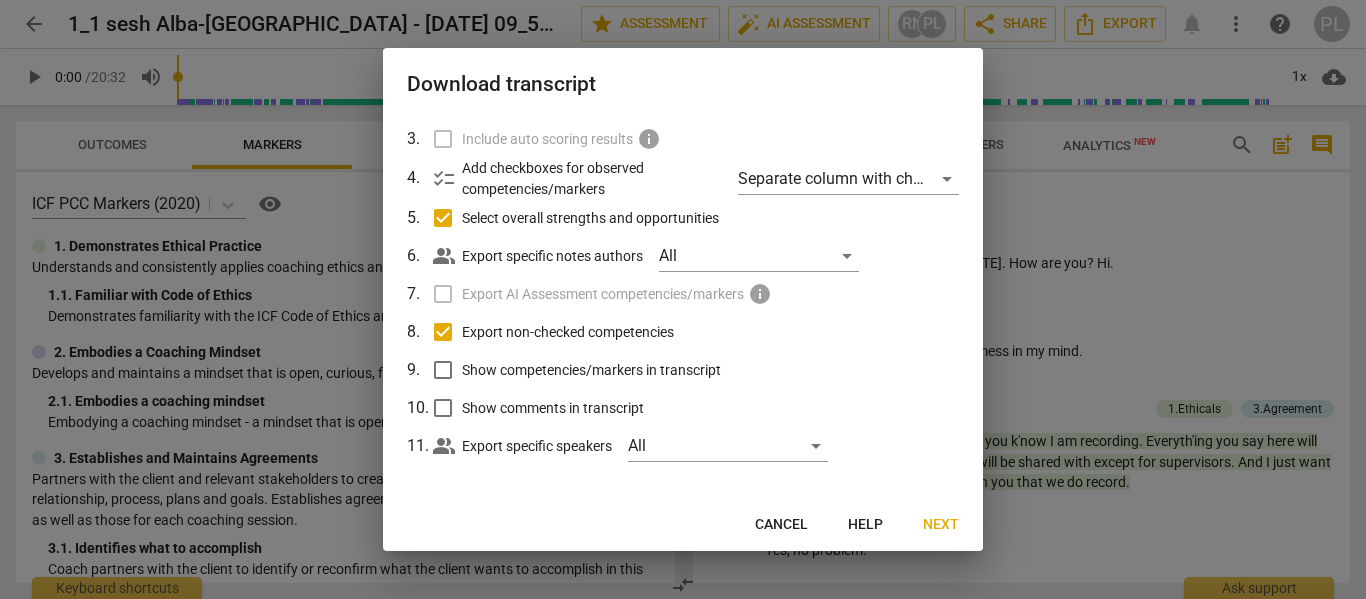 scroll, scrollTop: 159, scrollLeft: 0, axis: vertical 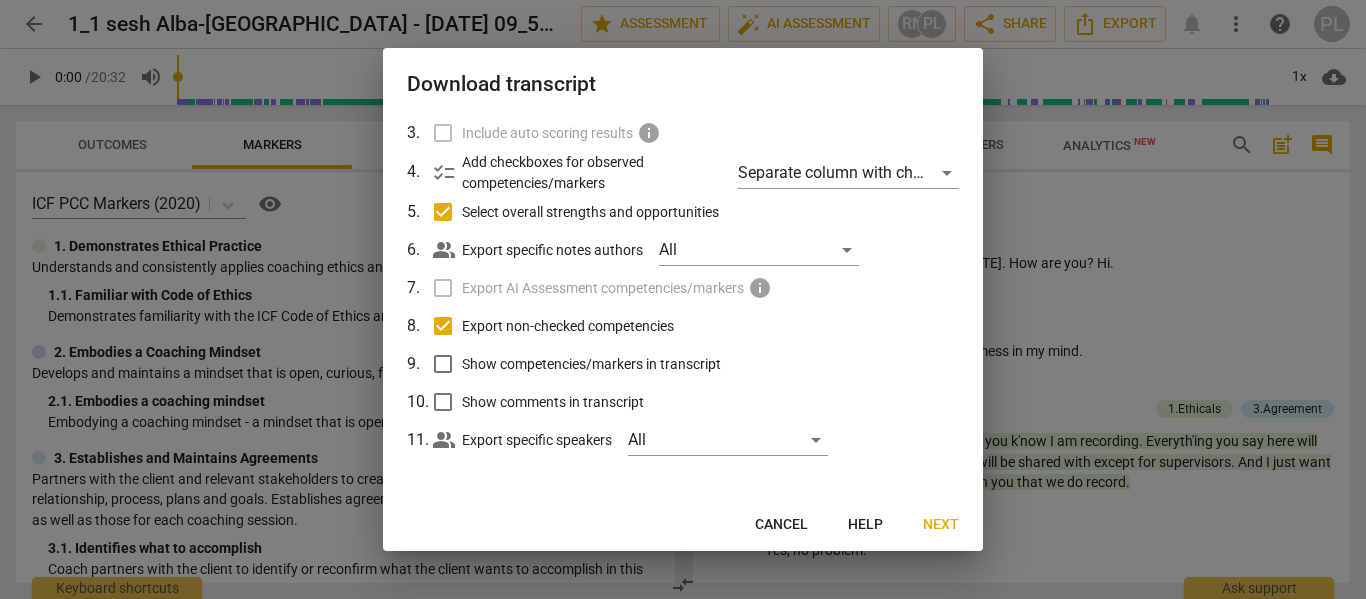 click on "Show competencies/markers in transcript" at bounding box center [443, 364] 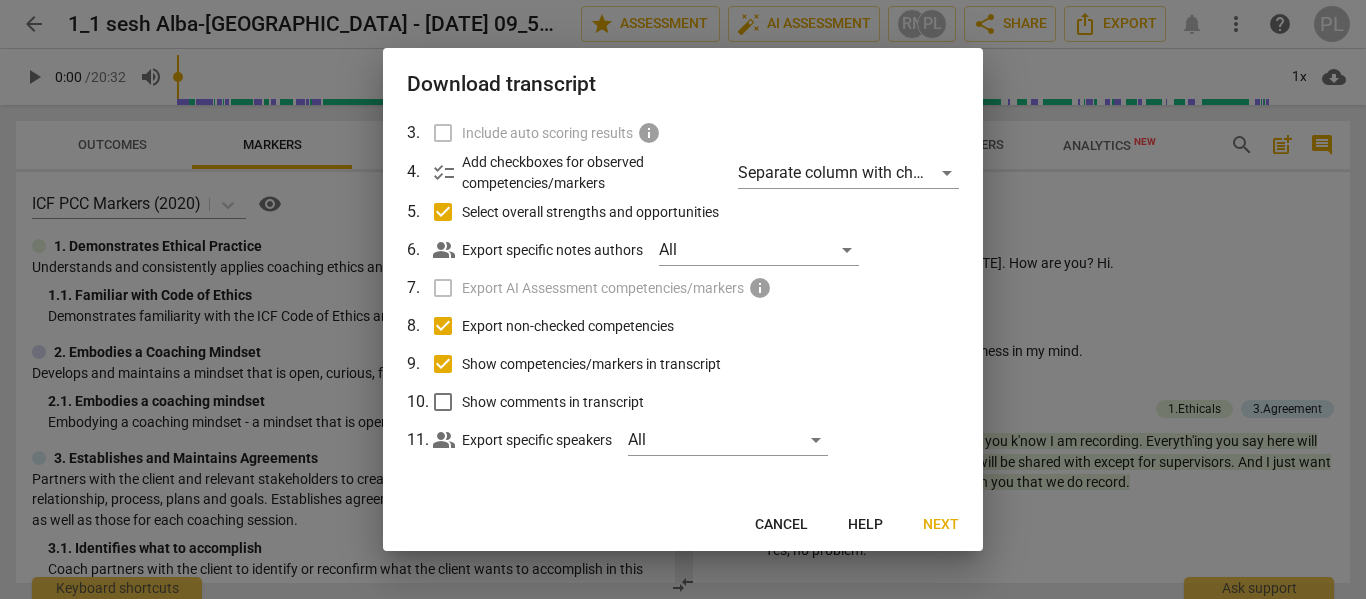 click on "Show comments in transcript" at bounding box center (443, 402) 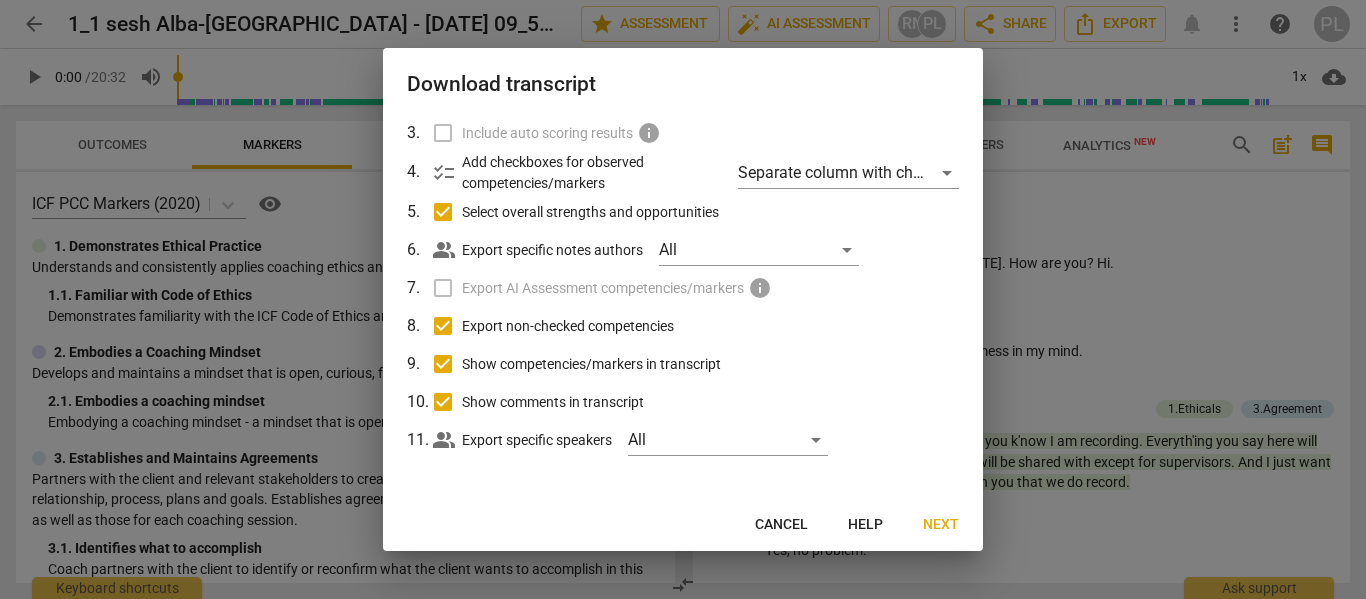 click on "Next" at bounding box center (941, 525) 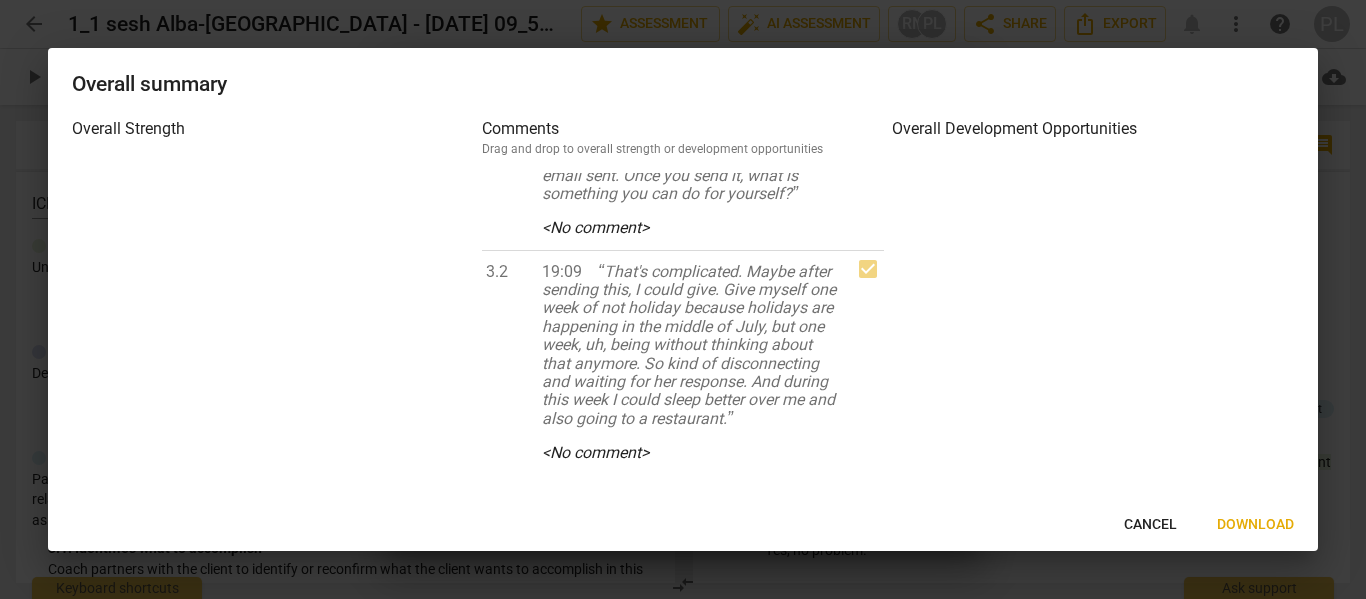 scroll, scrollTop: 0, scrollLeft: 0, axis: both 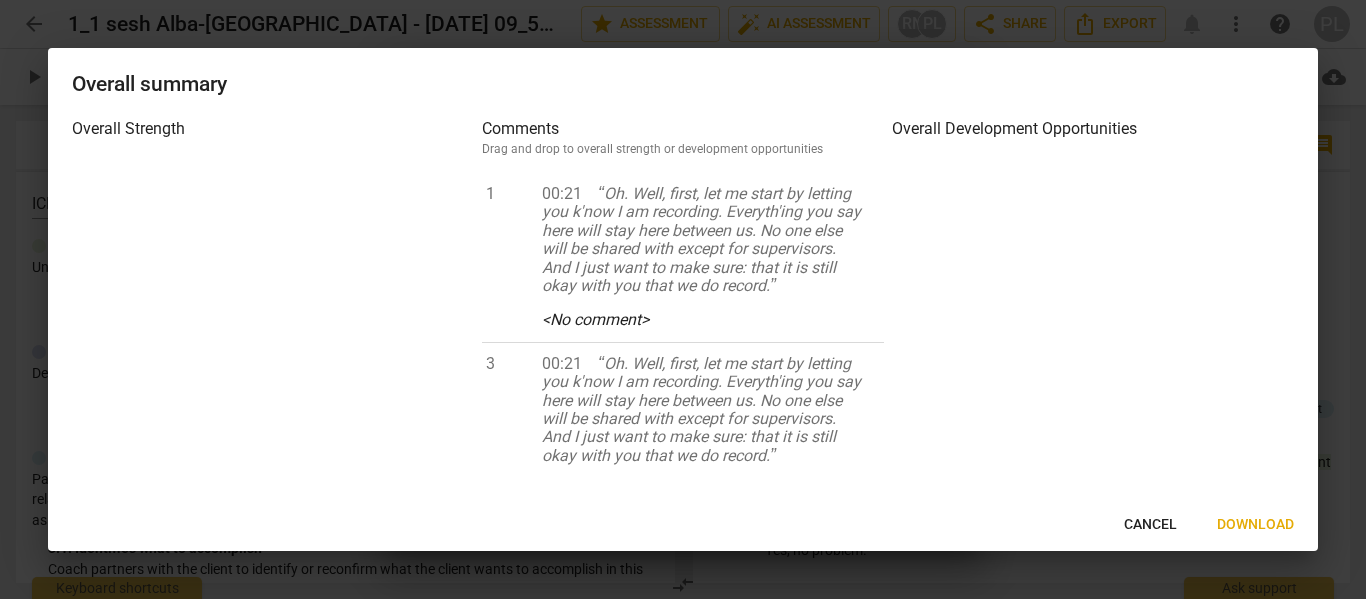 click on "Cancel" at bounding box center (1150, 525) 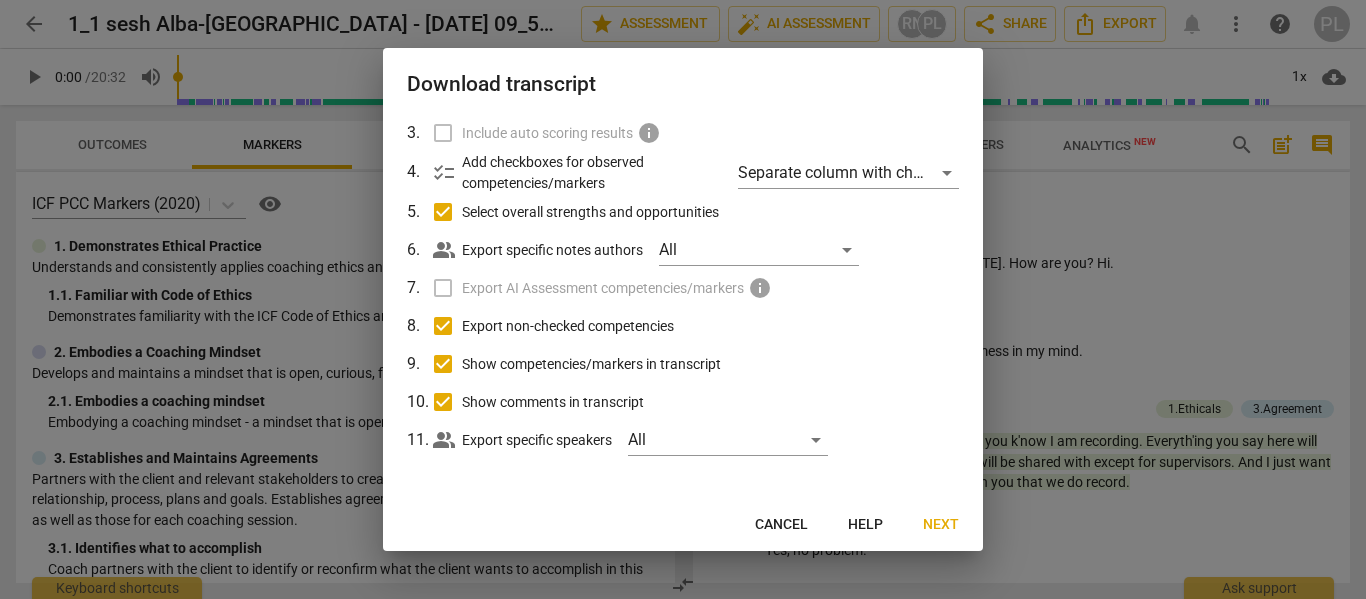 click on "Select overall strengths and opportunities" at bounding box center (443, 212) 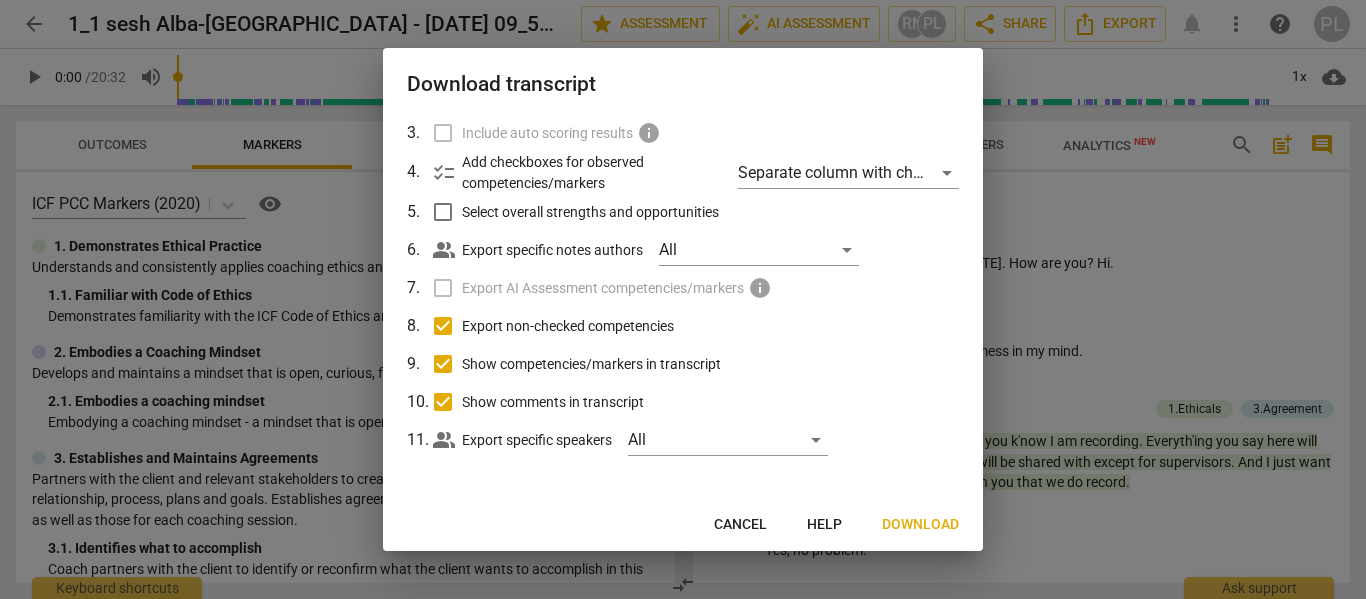 click on "Download" at bounding box center (920, 525) 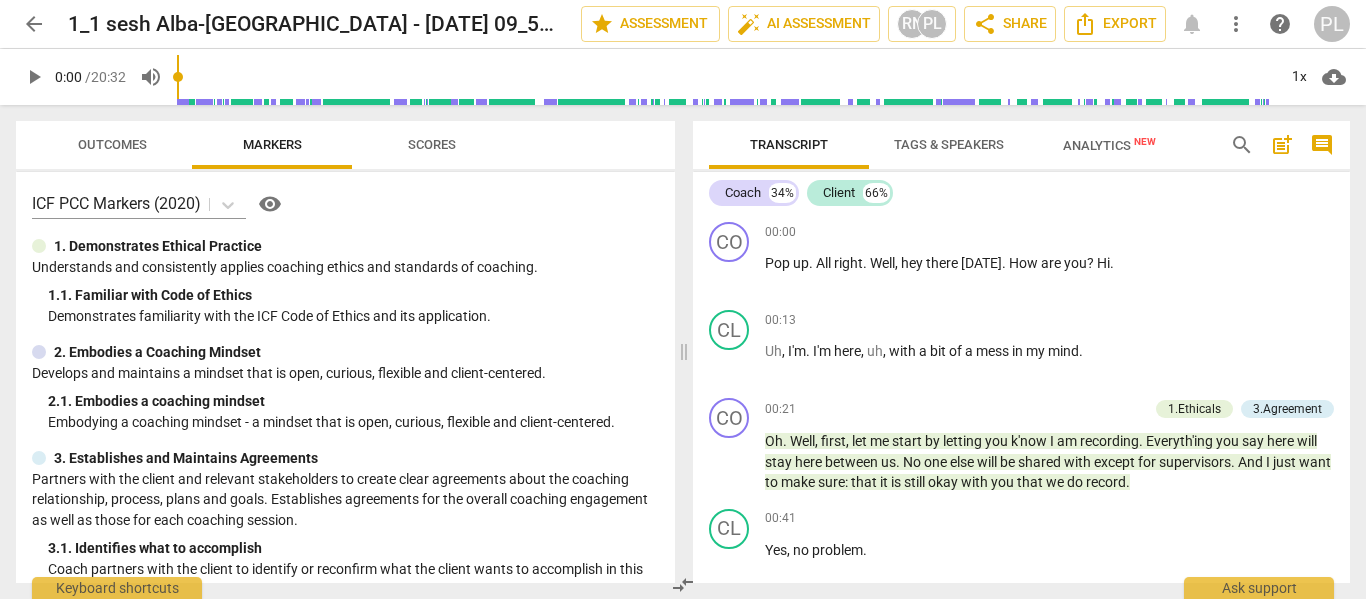 click on "arrow_back" at bounding box center (34, 24) 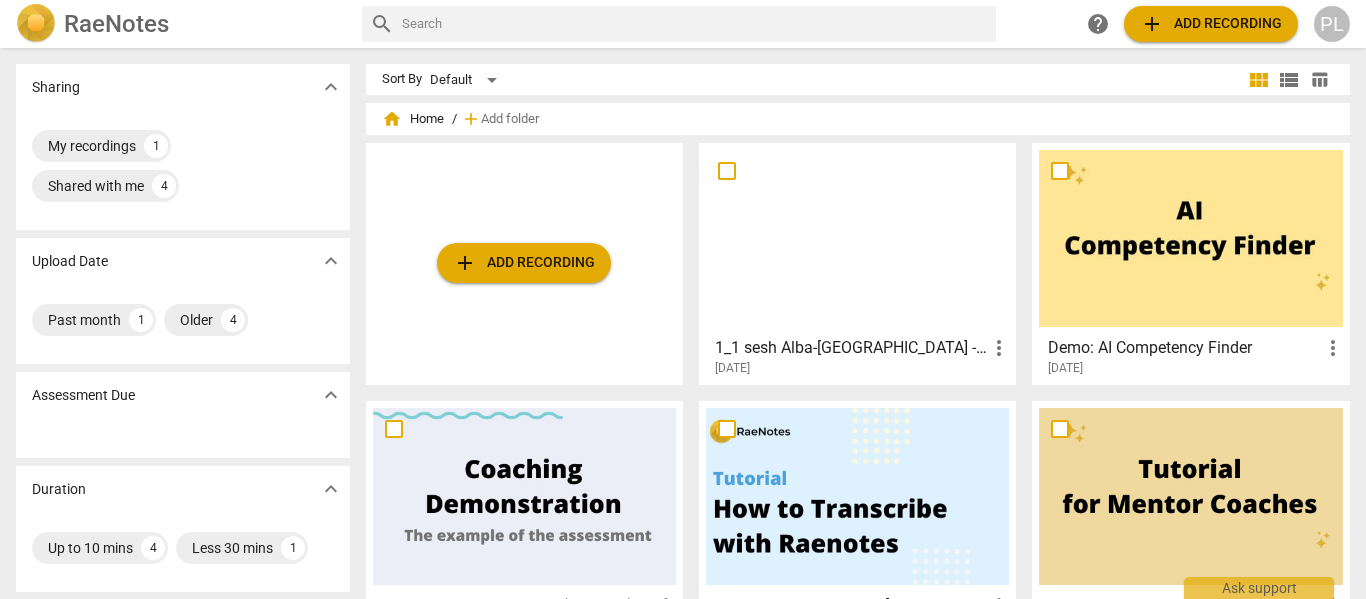 click on "PL" at bounding box center (1332, 24) 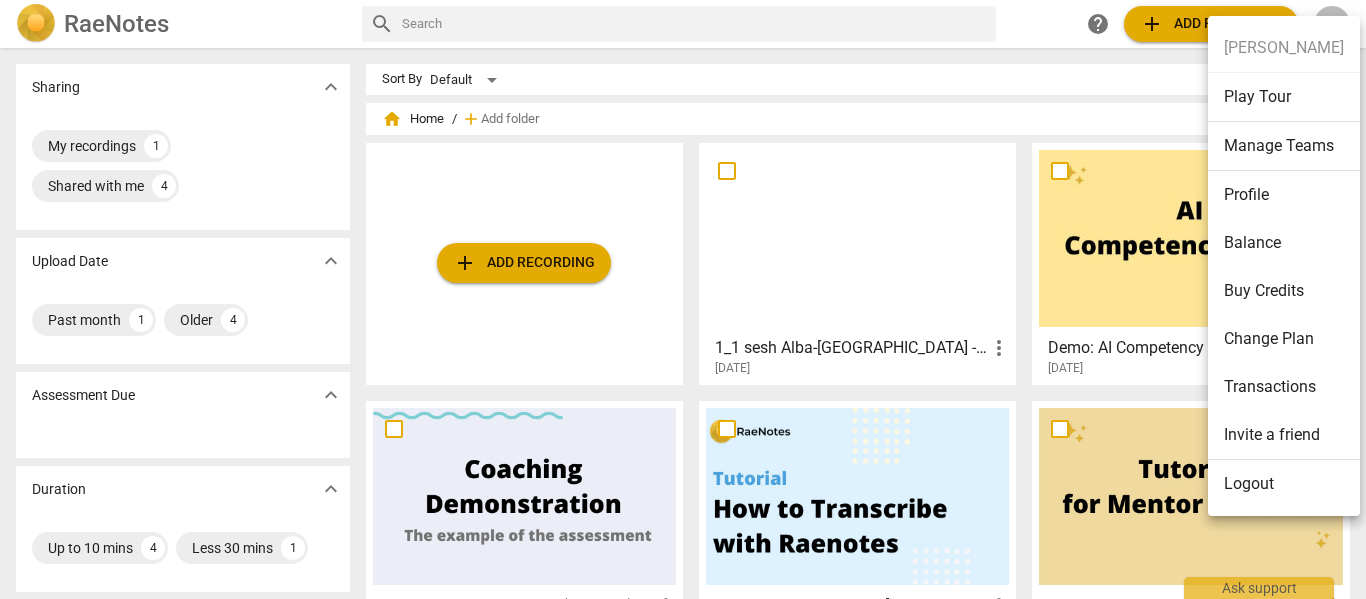 click on "Logout" at bounding box center (1284, 484) 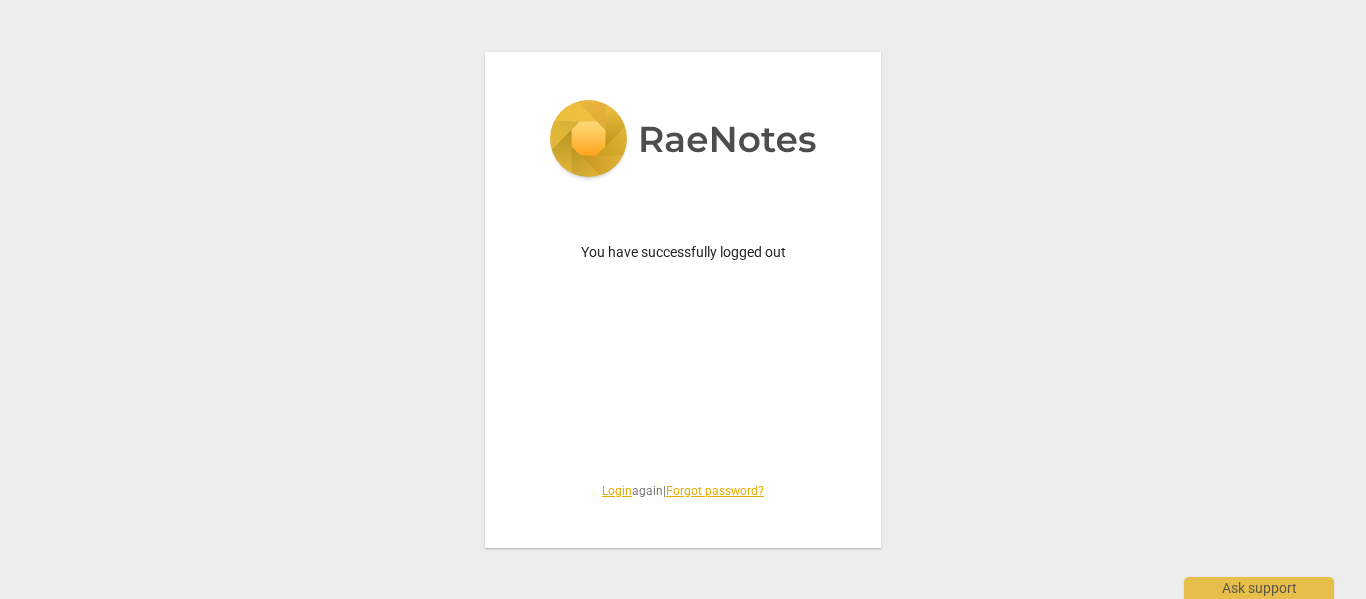 click on "Login" at bounding box center [617, 491] 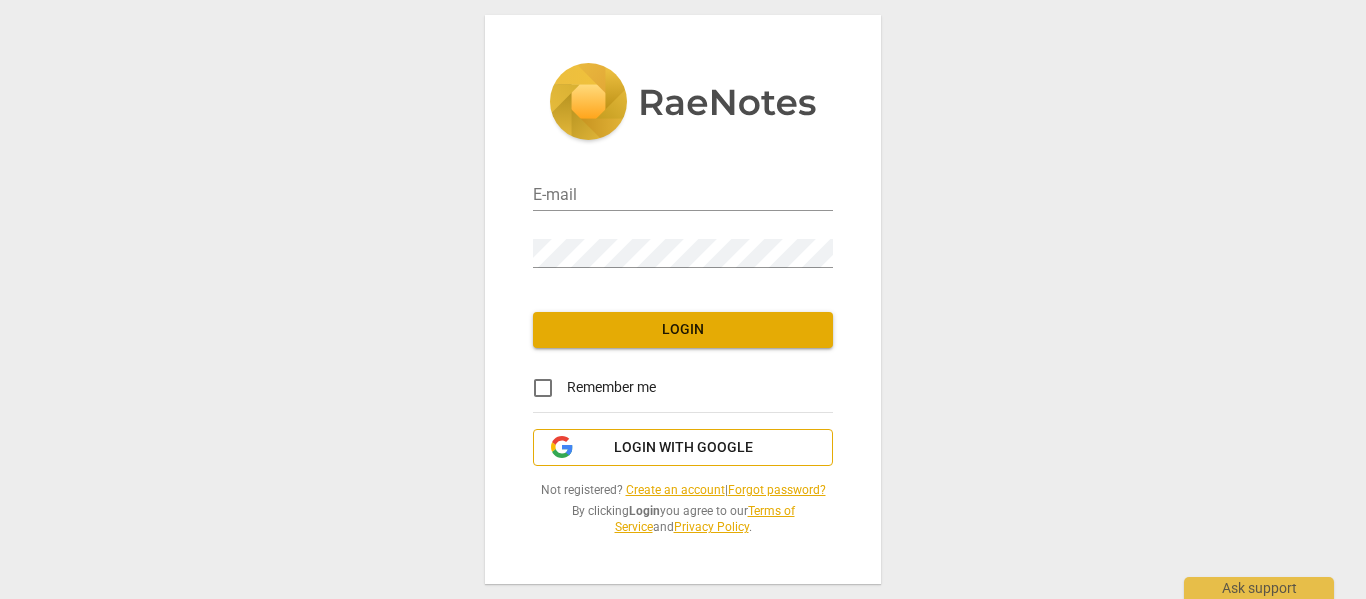 click on "Login with Google" at bounding box center (683, 448) 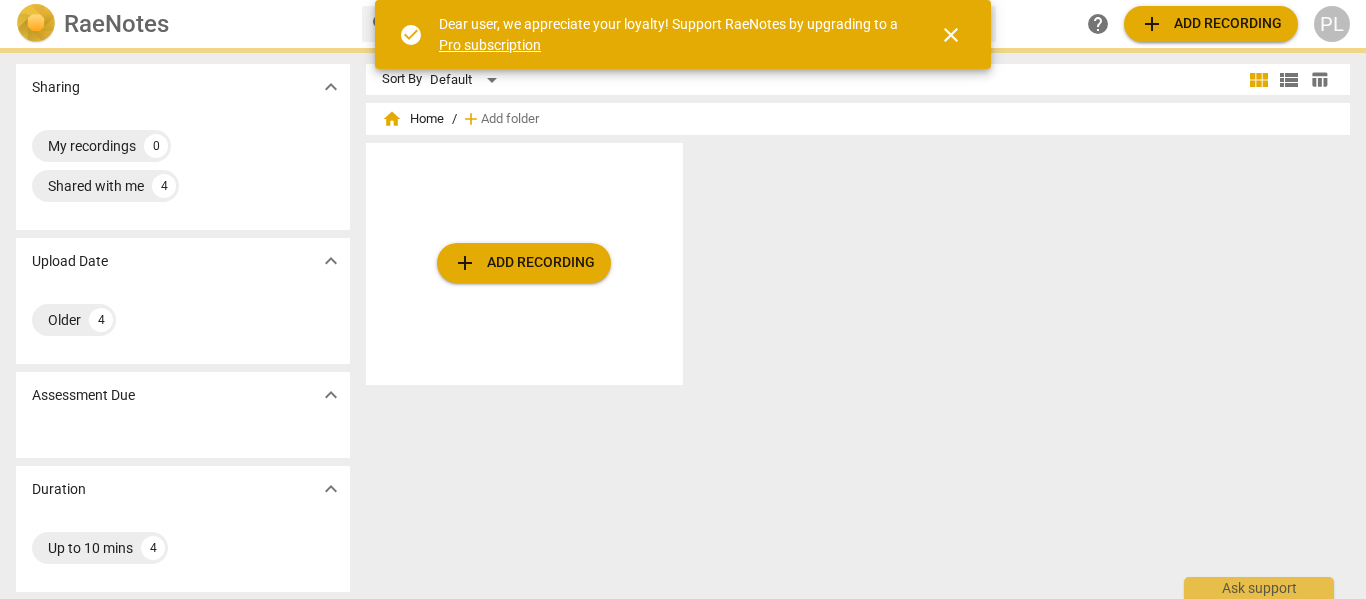 scroll, scrollTop: 0, scrollLeft: 0, axis: both 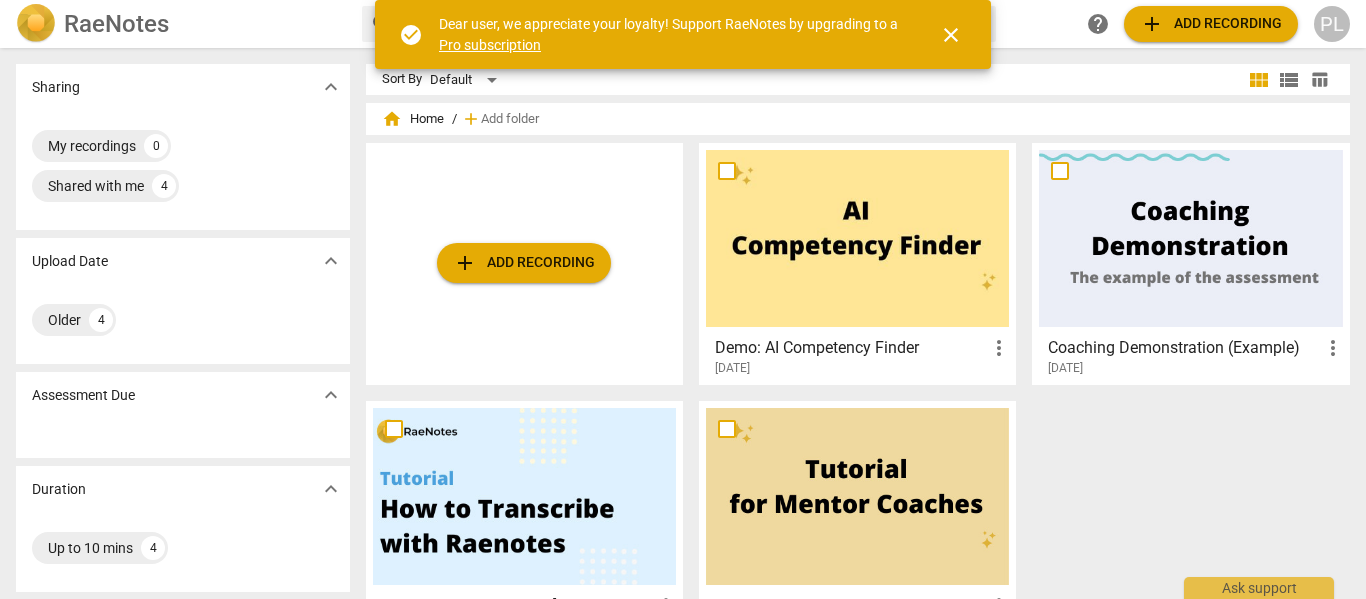 click on "PL" at bounding box center (1332, 24) 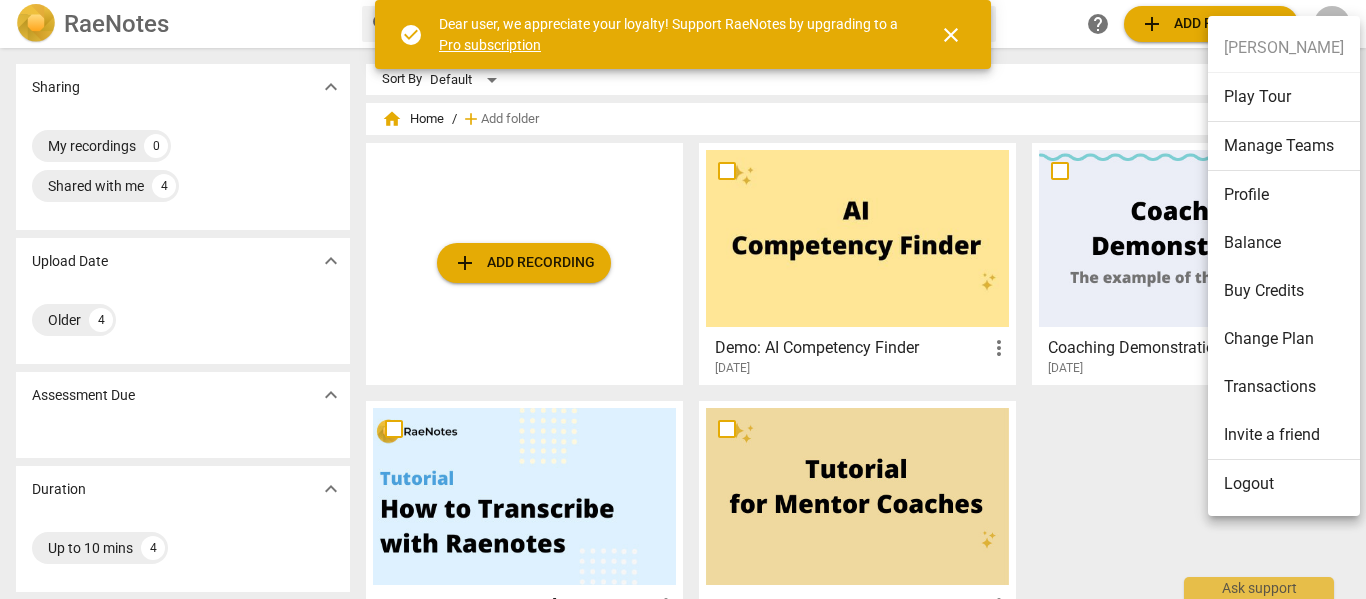 click on "Logout" at bounding box center [1284, 484] 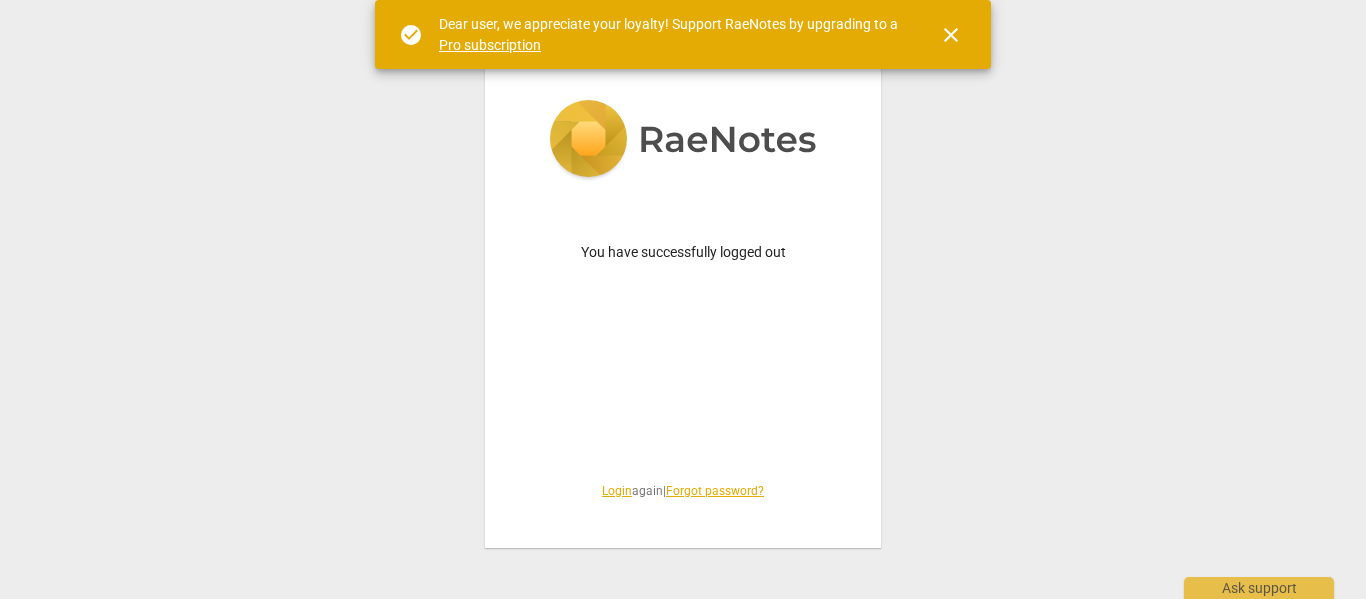 click on "Login" at bounding box center (617, 491) 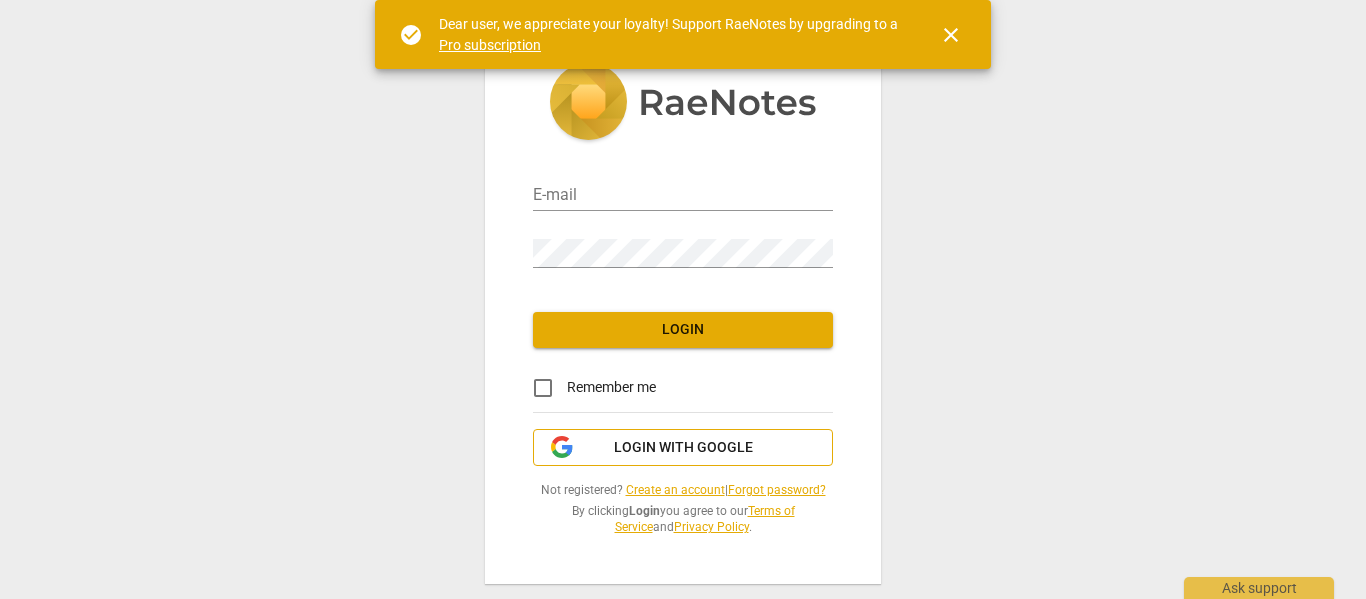 click on "Login with Google" at bounding box center [683, 448] 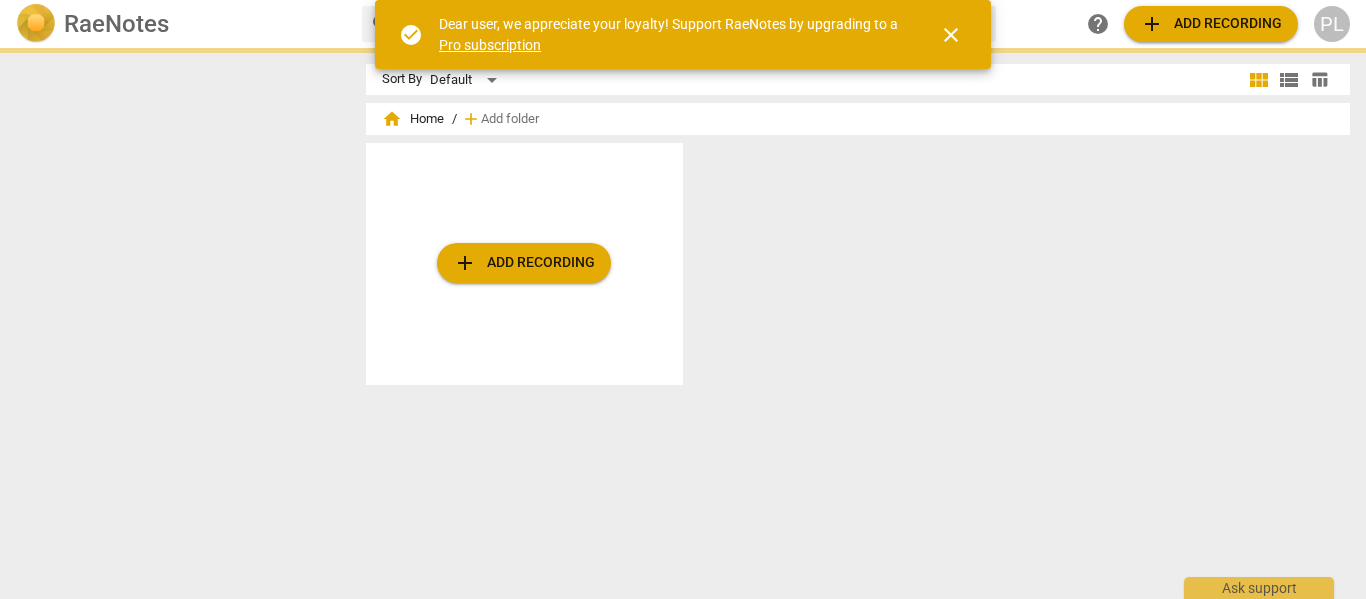scroll, scrollTop: 0, scrollLeft: 0, axis: both 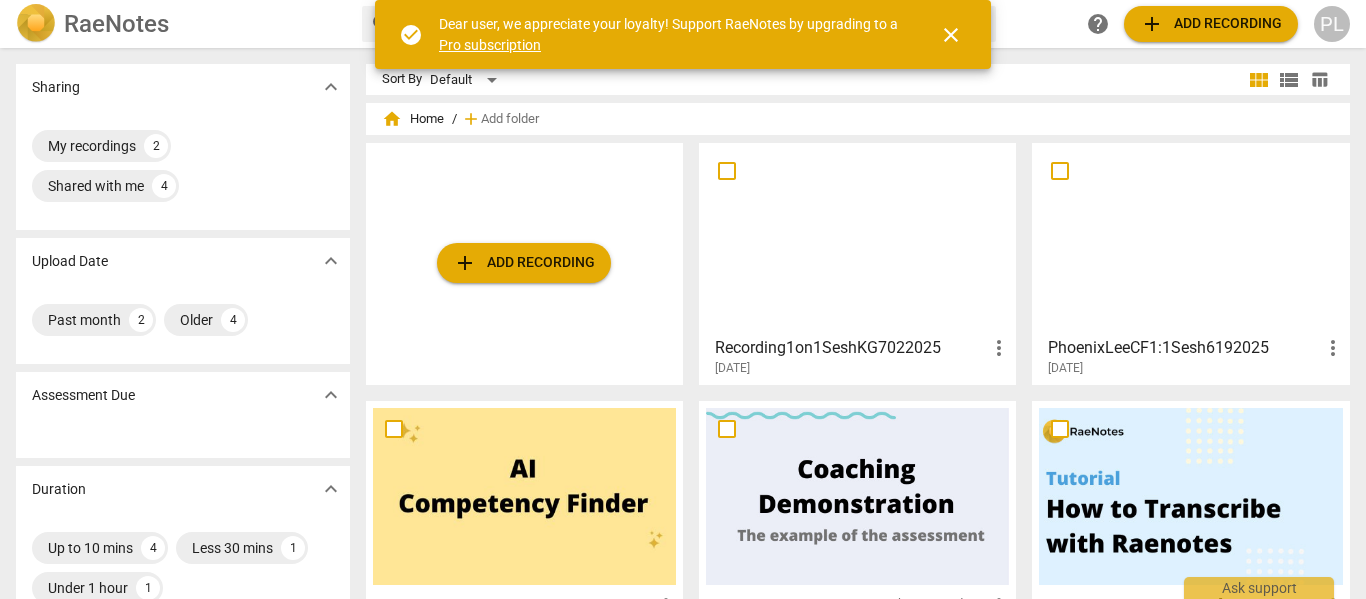 click at bounding box center [857, 238] 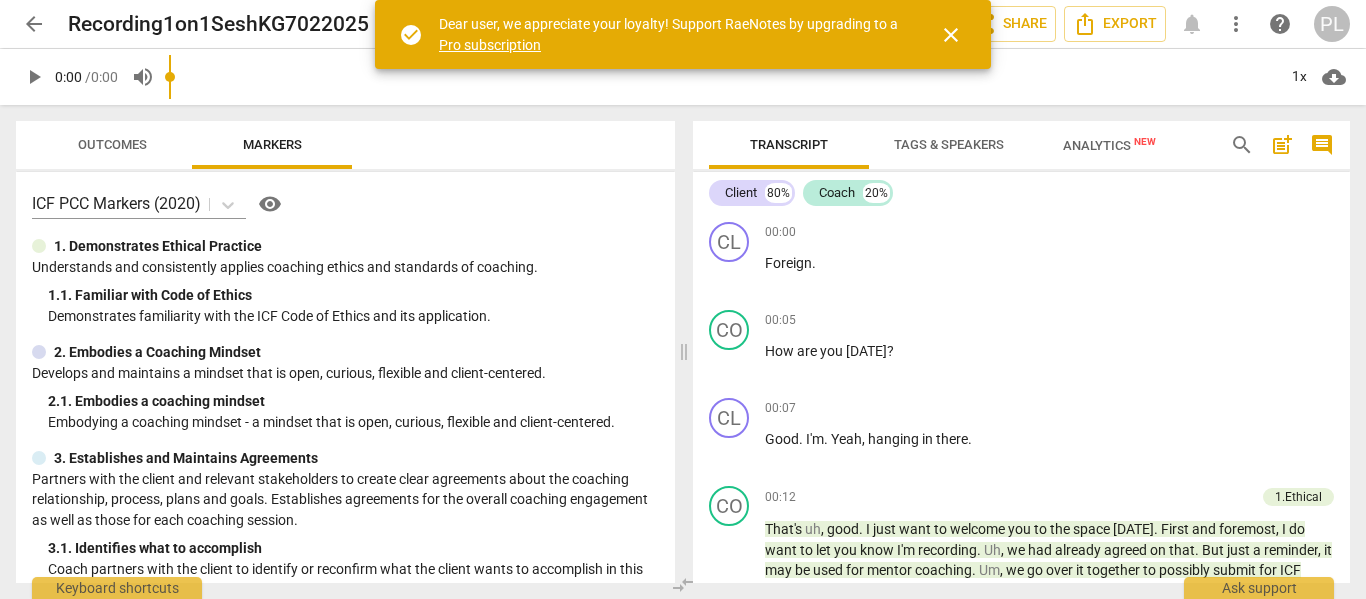 click on "close" at bounding box center (951, 35) 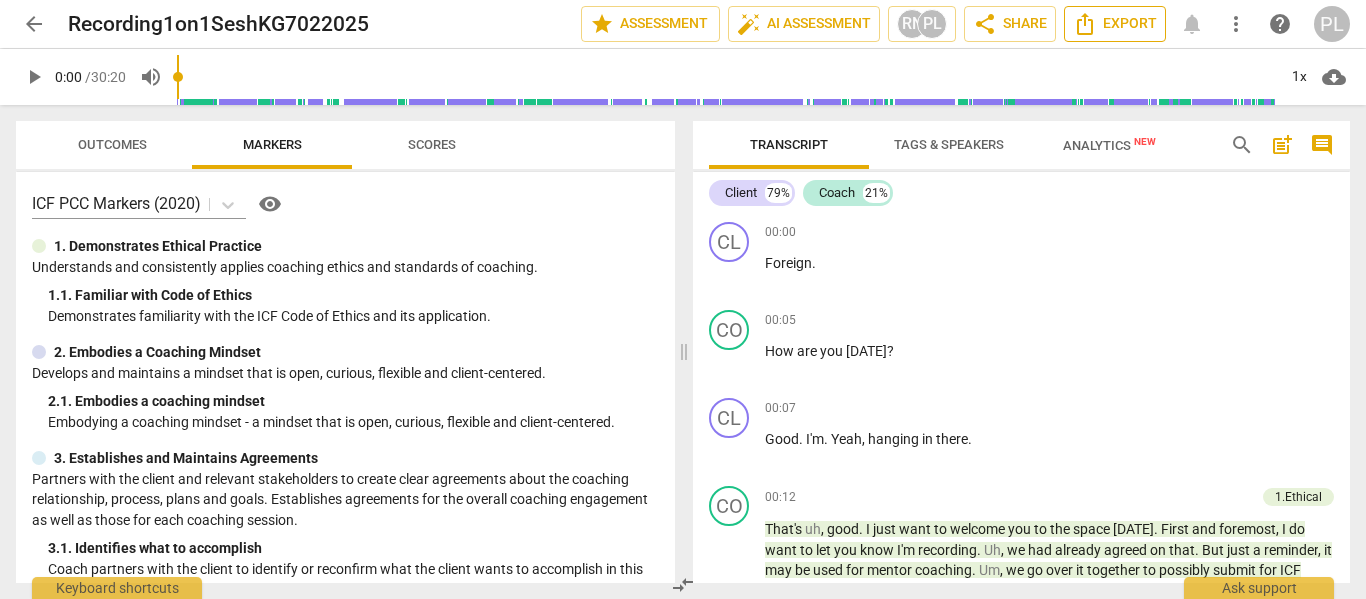 click on "Export" at bounding box center (1115, 24) 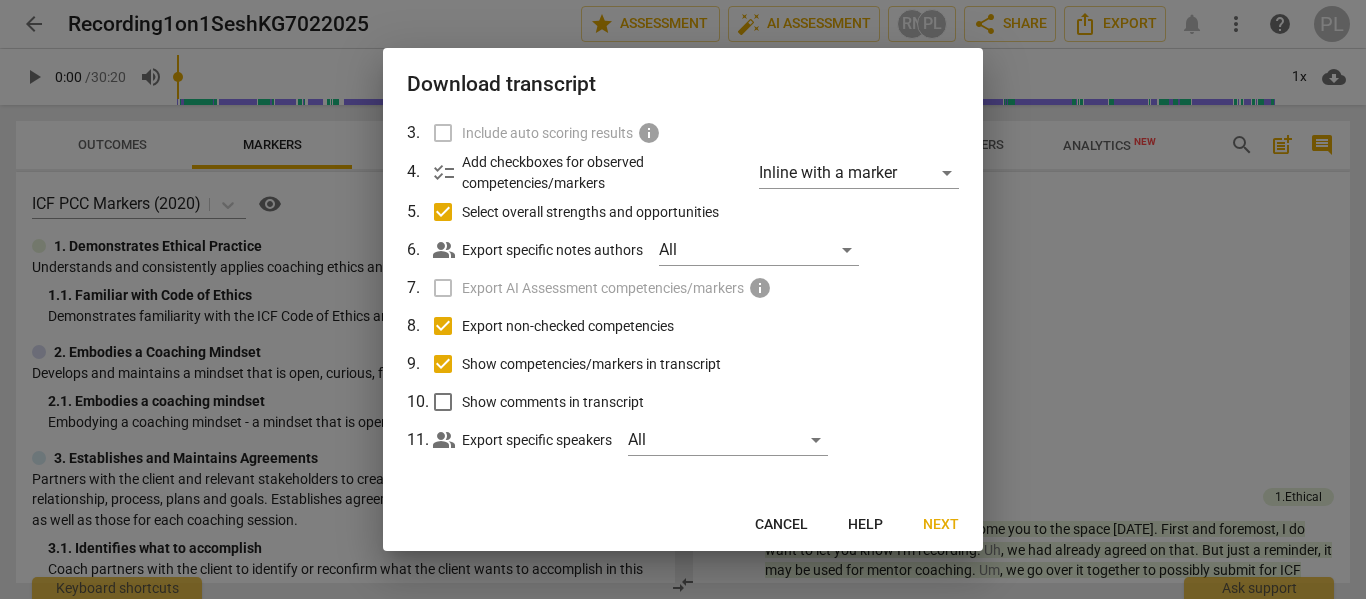 scroll, scrollTop: 158, scrollLeft: 0, axis: vertical 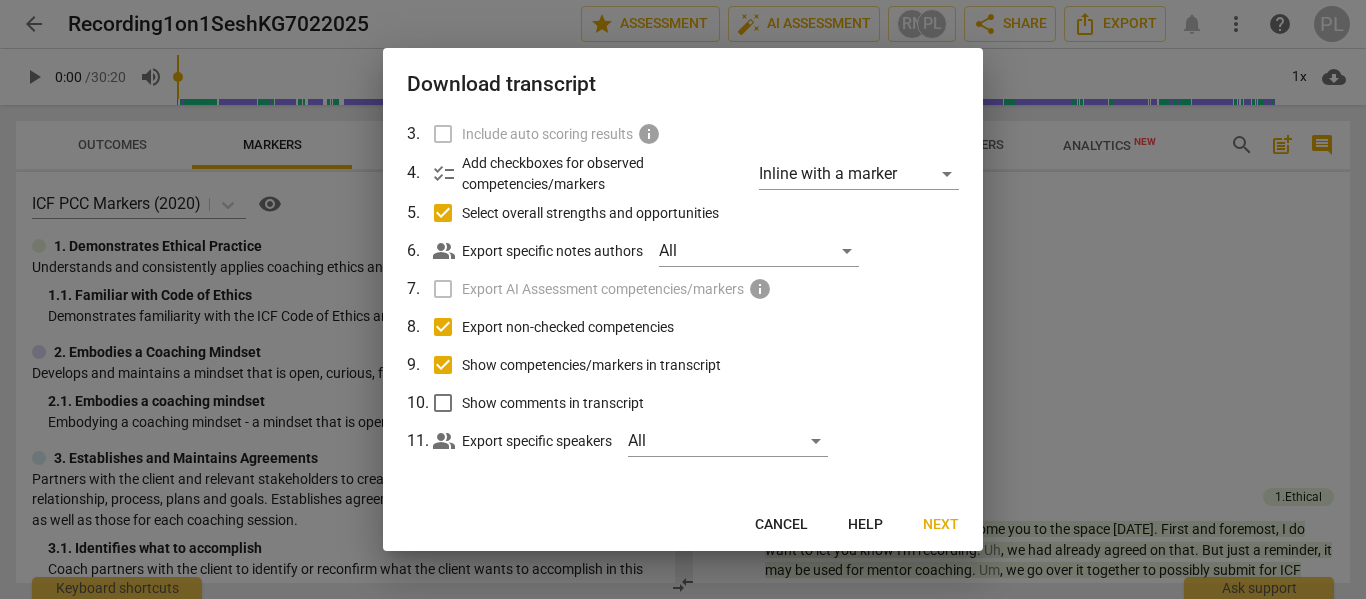 click on "Next" at bounding box center (941, 525) 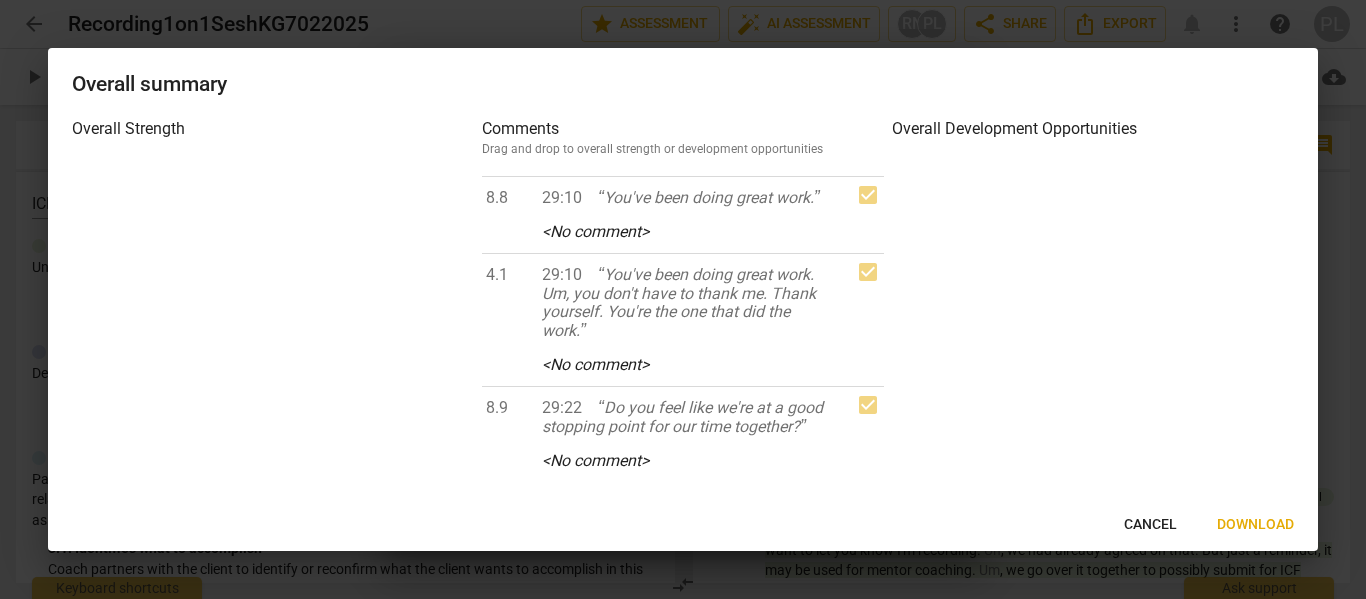 scroll, scrollTop: 4820, scrollLeft: 0, axis: vertical 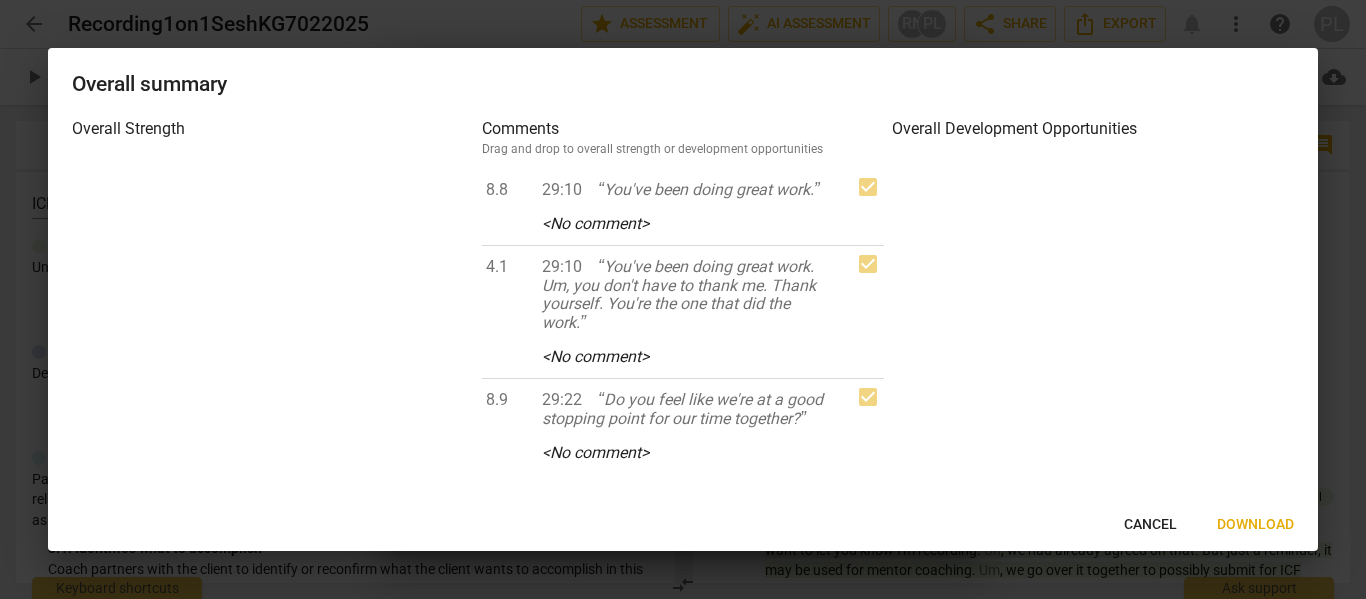 click on "Cancel" at bounding box center [1150, 525] 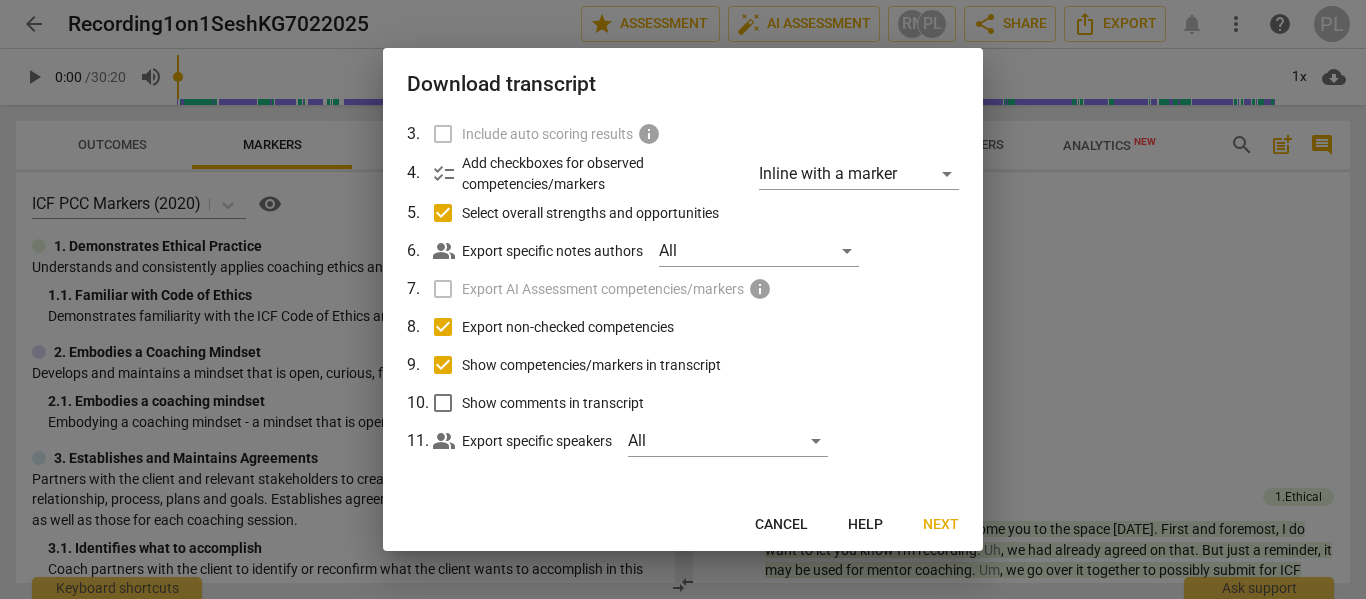 click on "Include auto scoring results info" at bounding box center [681, 134] 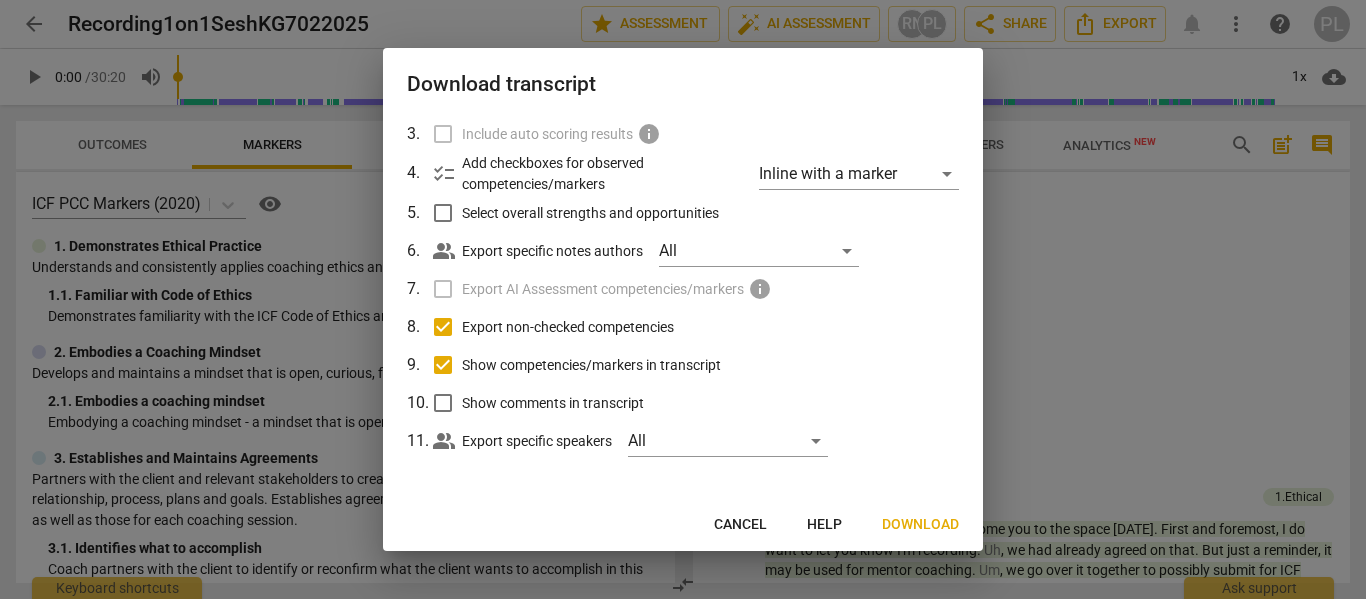 click on "Include auto scoring results info" at bounding box center [681, 134] 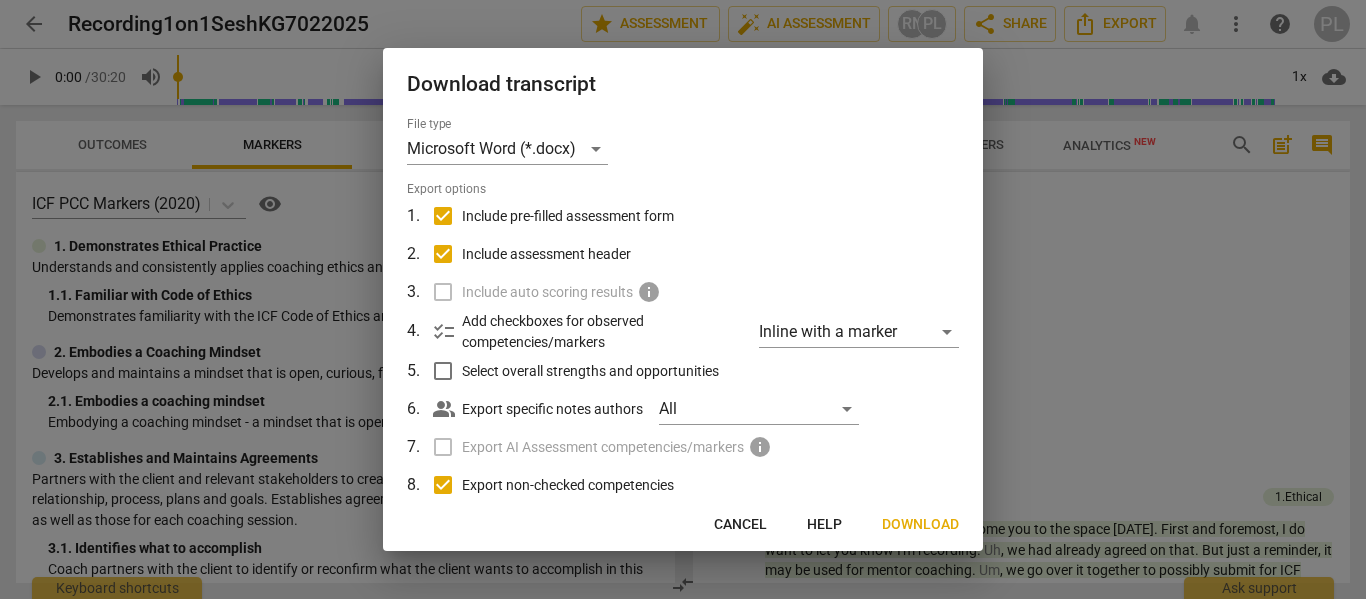 click on "Include assessment header" at bounding box center [443, 254] 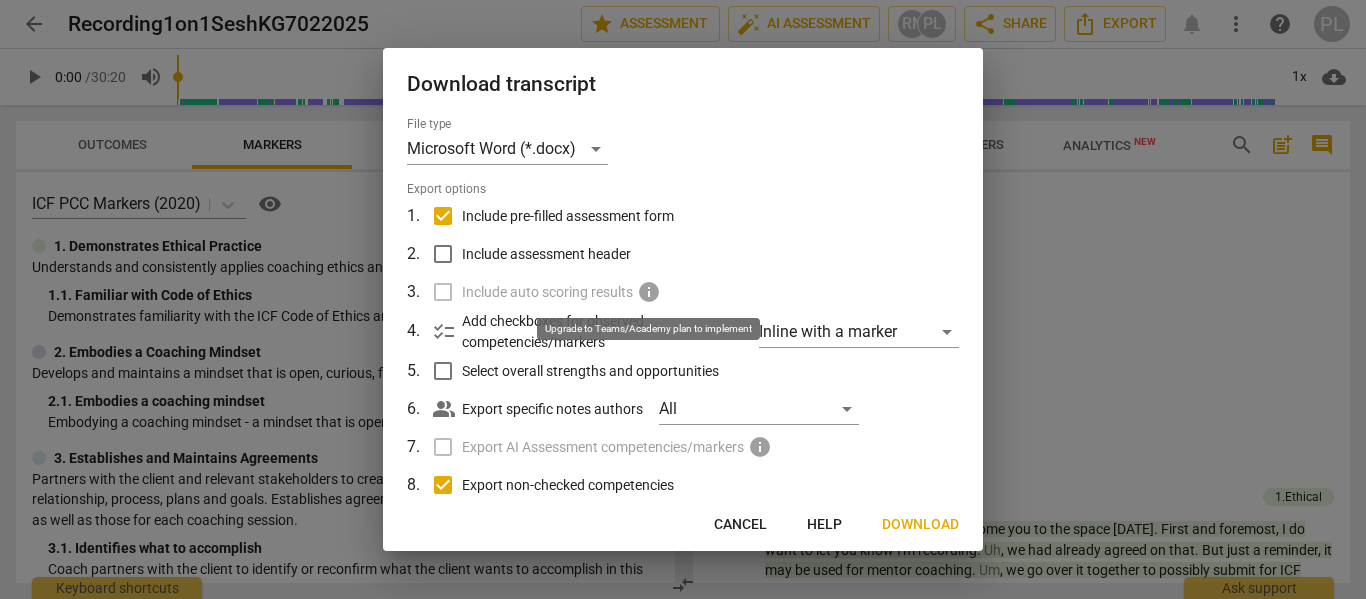 click on "info" at bounding box center (649, 292) 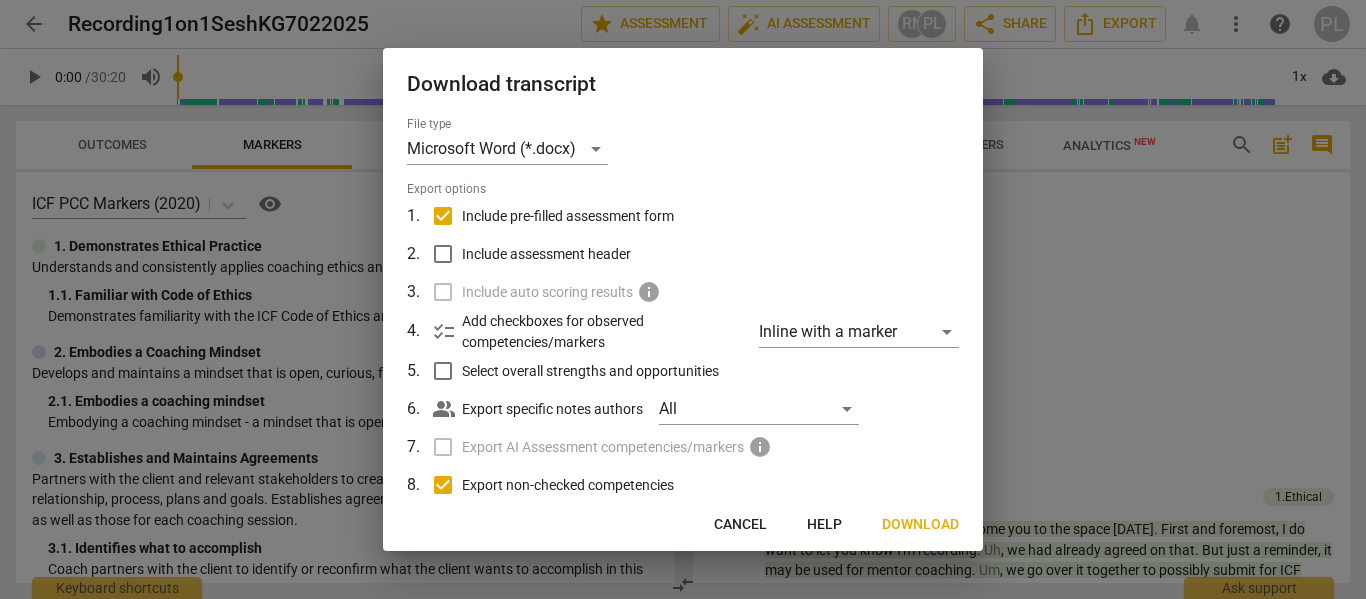 click on "Include assessment header" at bounding box center [443, 254] 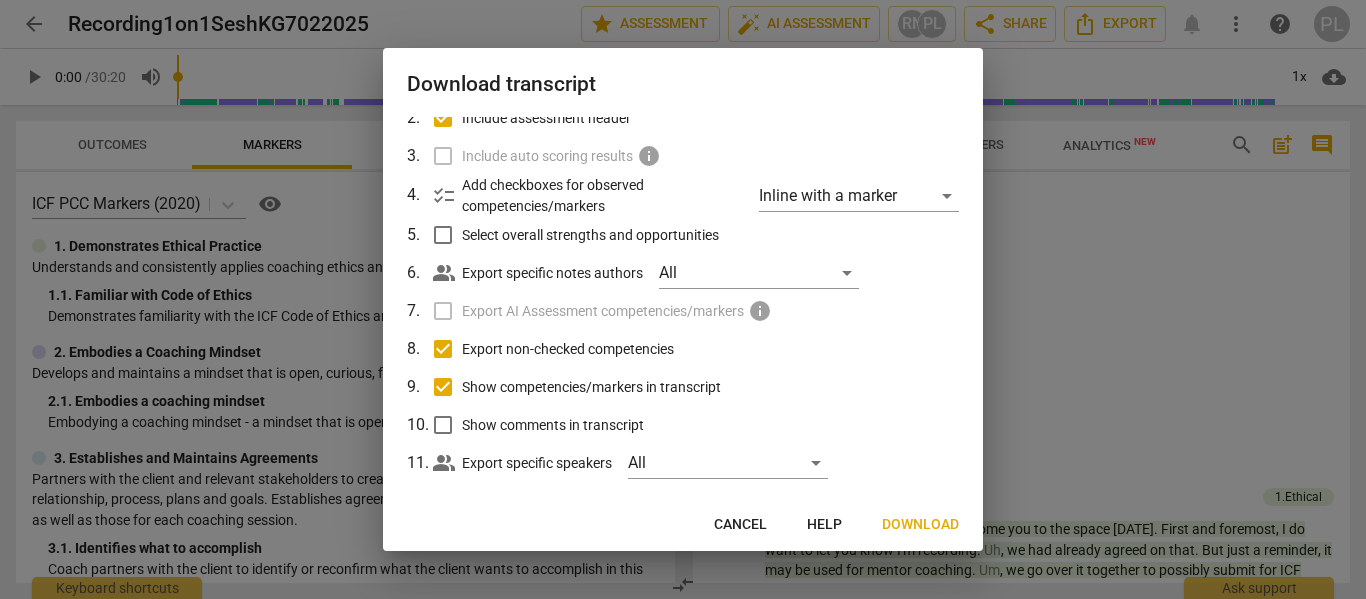 scroll, scrollTop: 159, scrollLeft: 0, axis: vertical 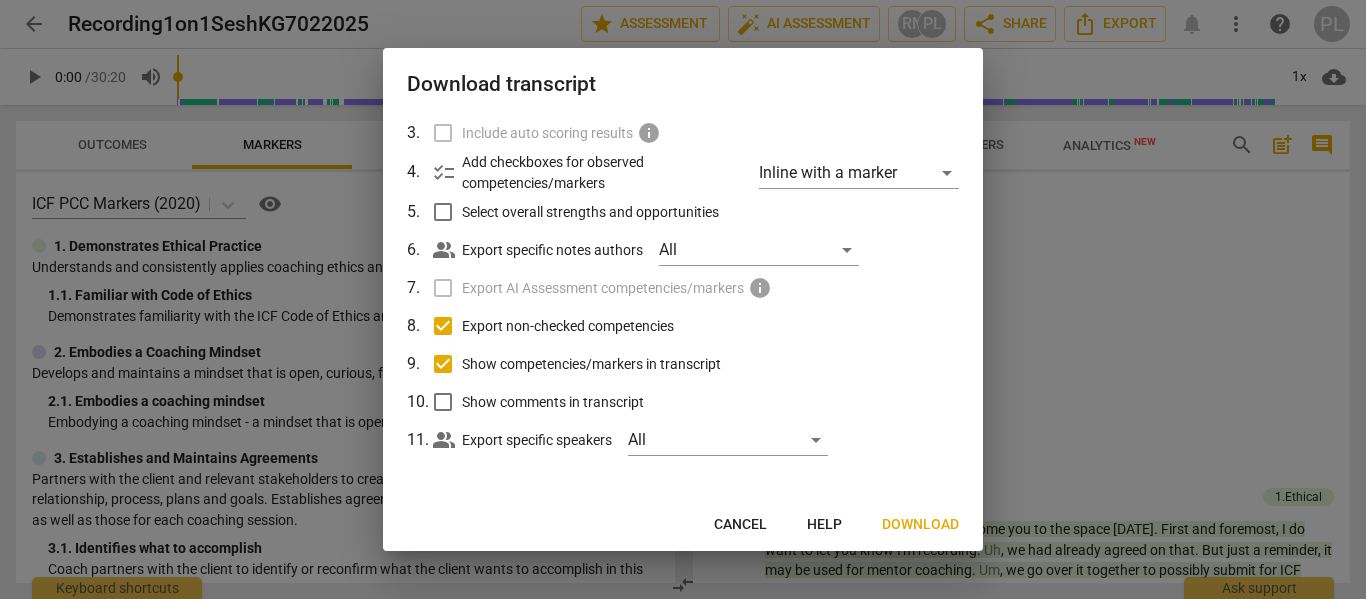 click on "Download" at bounding box center (920, 525) 